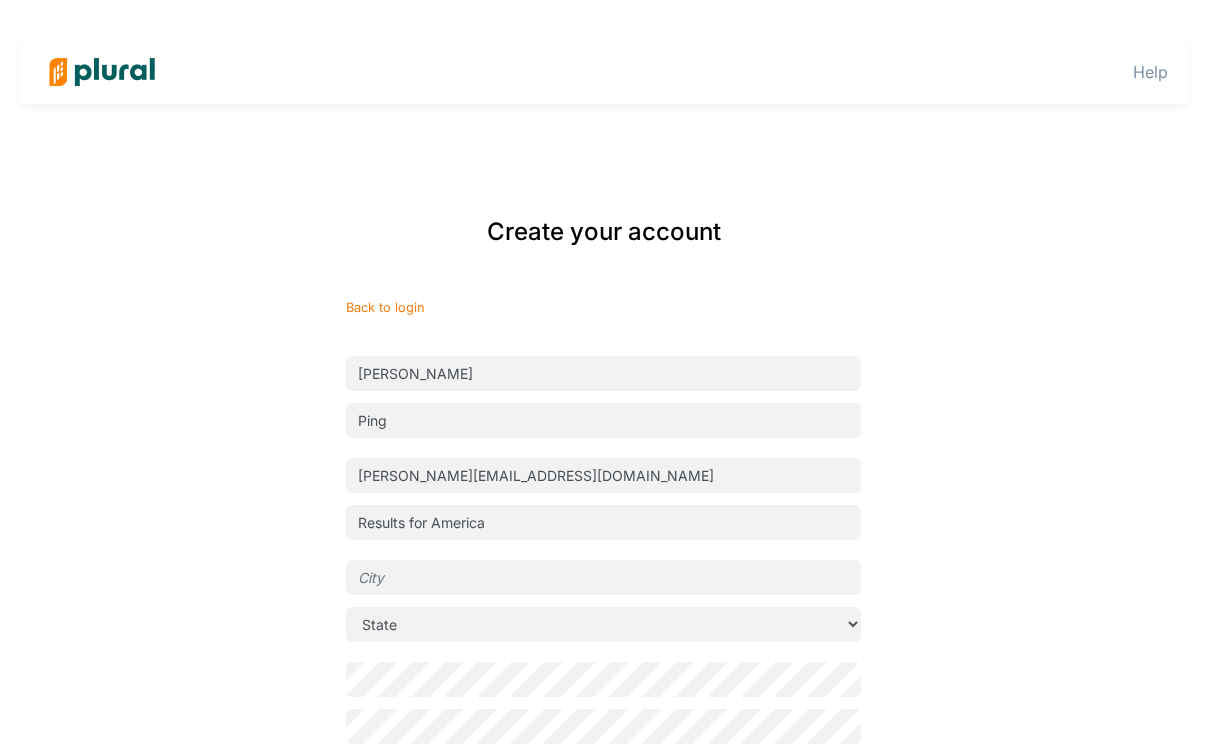 scroll, scrollTop: 158, scrollLeft: 0, axis: vertical 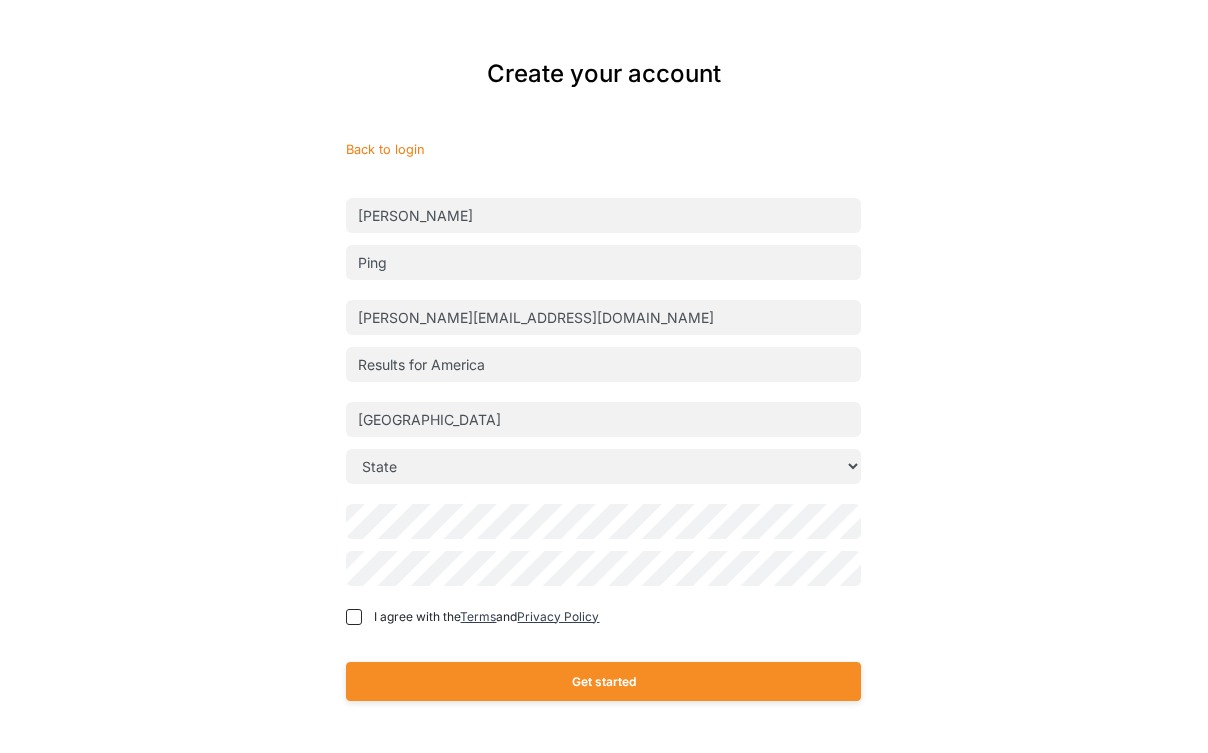 type on "[GEOGRAPHIC_DATA]" 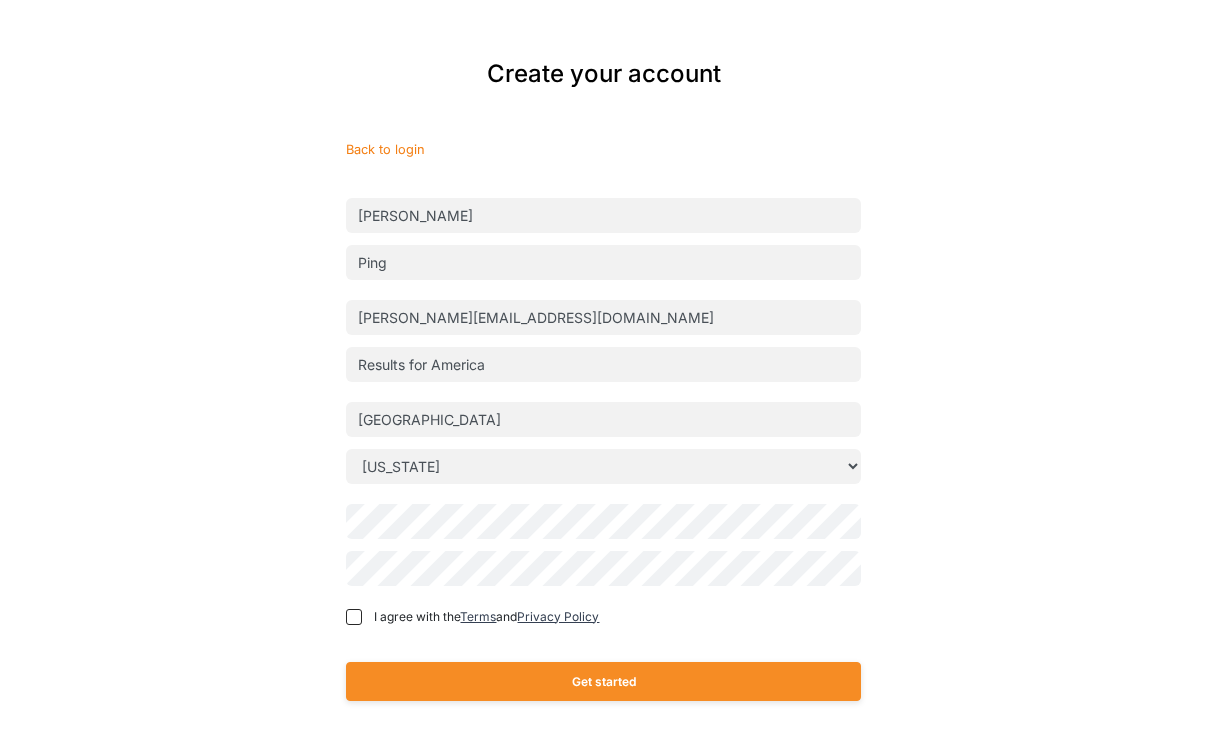 click at bounding box center [603, 521] 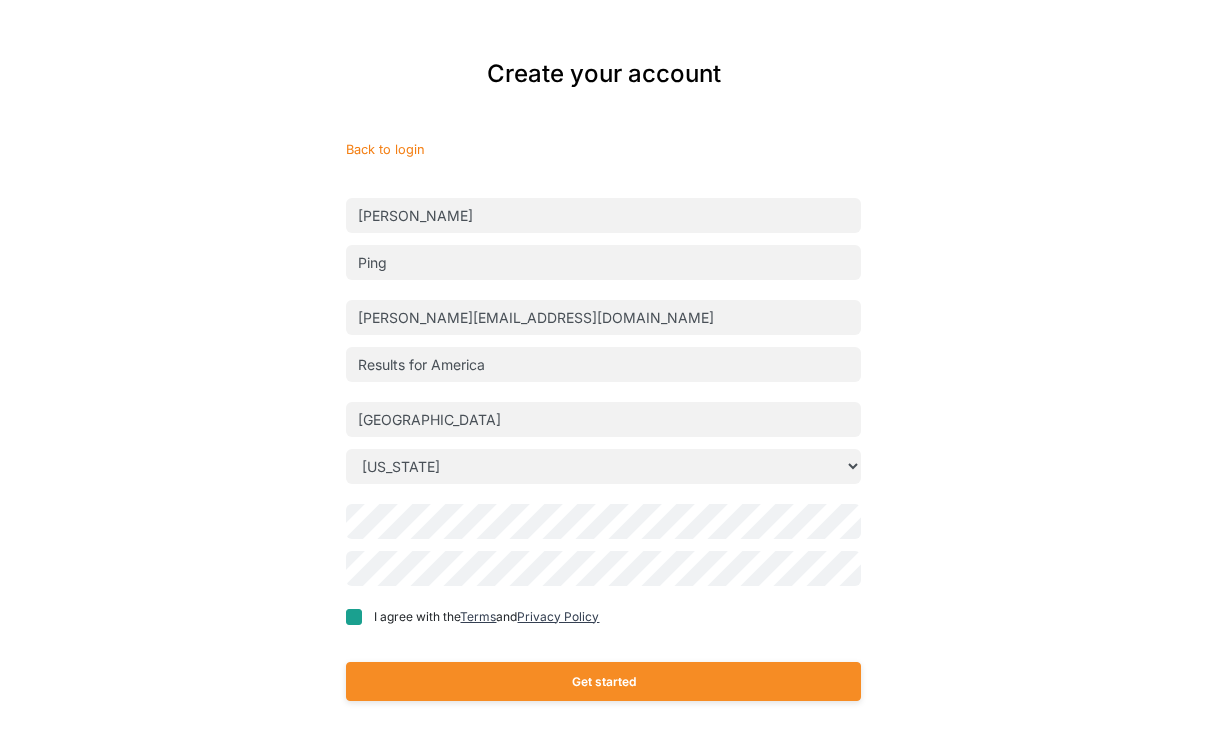 click on "I agree with the  Terms  and  Privacy Policy" at bounding box center (354, 617) 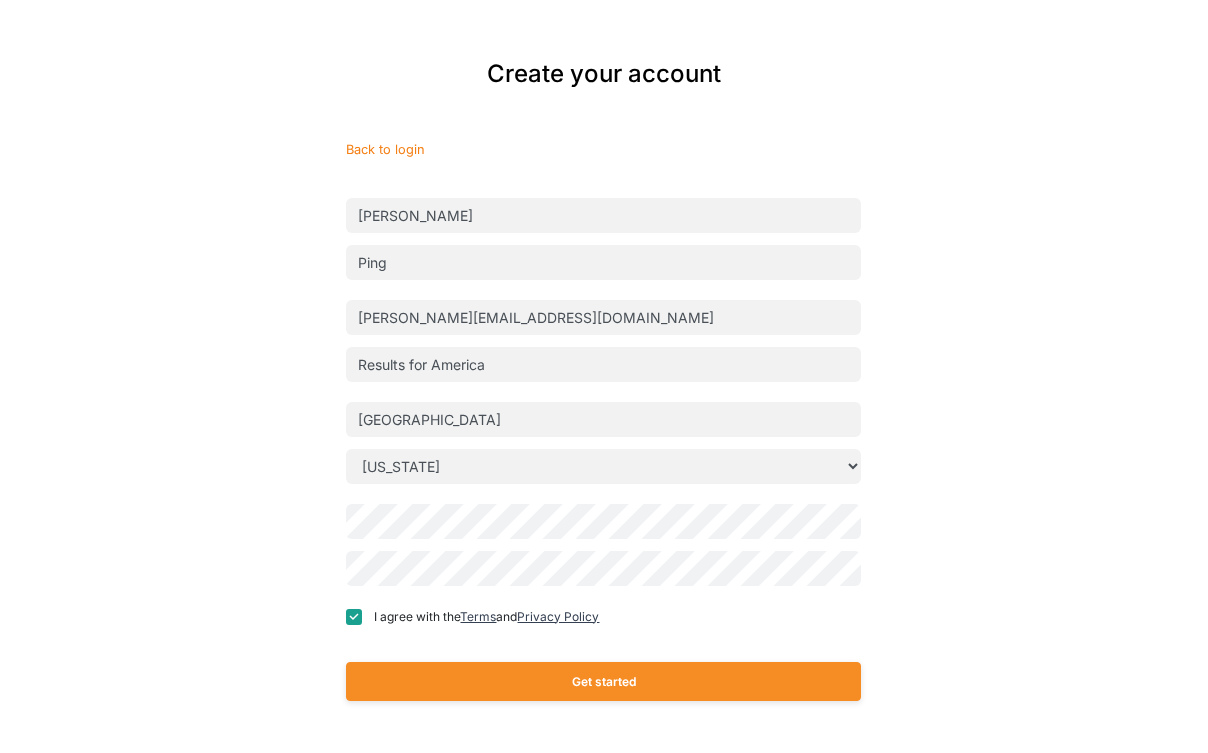 click on "Get started" at bounding box center (603, 681) 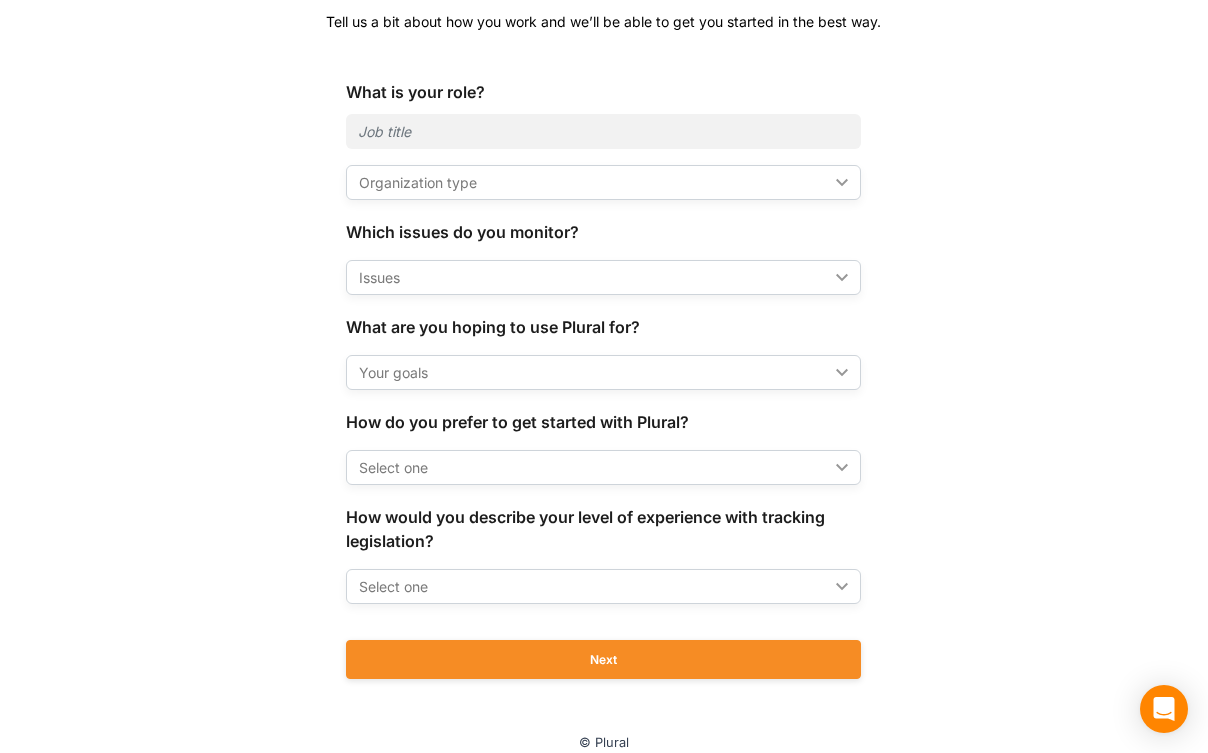 scroll, scrollTop: 241, scrollLeft: 0, axis: vertical 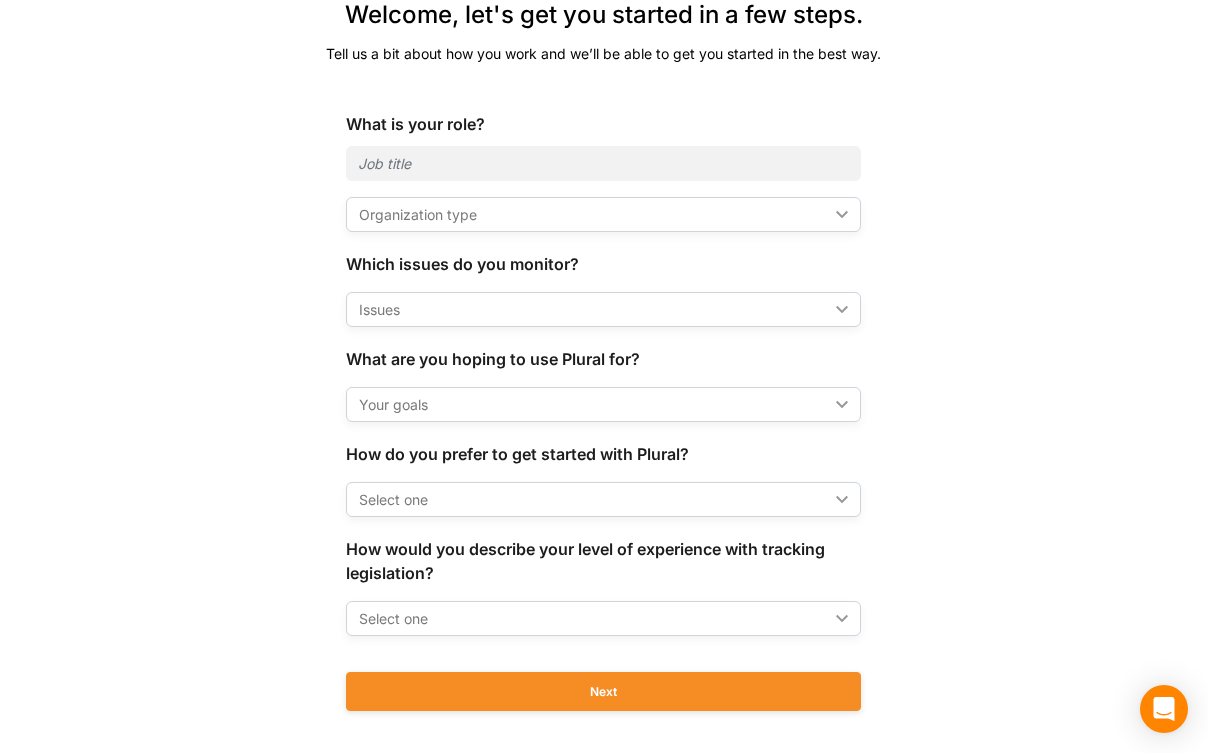 click on "Organization type" at bounding box center (593, 214) 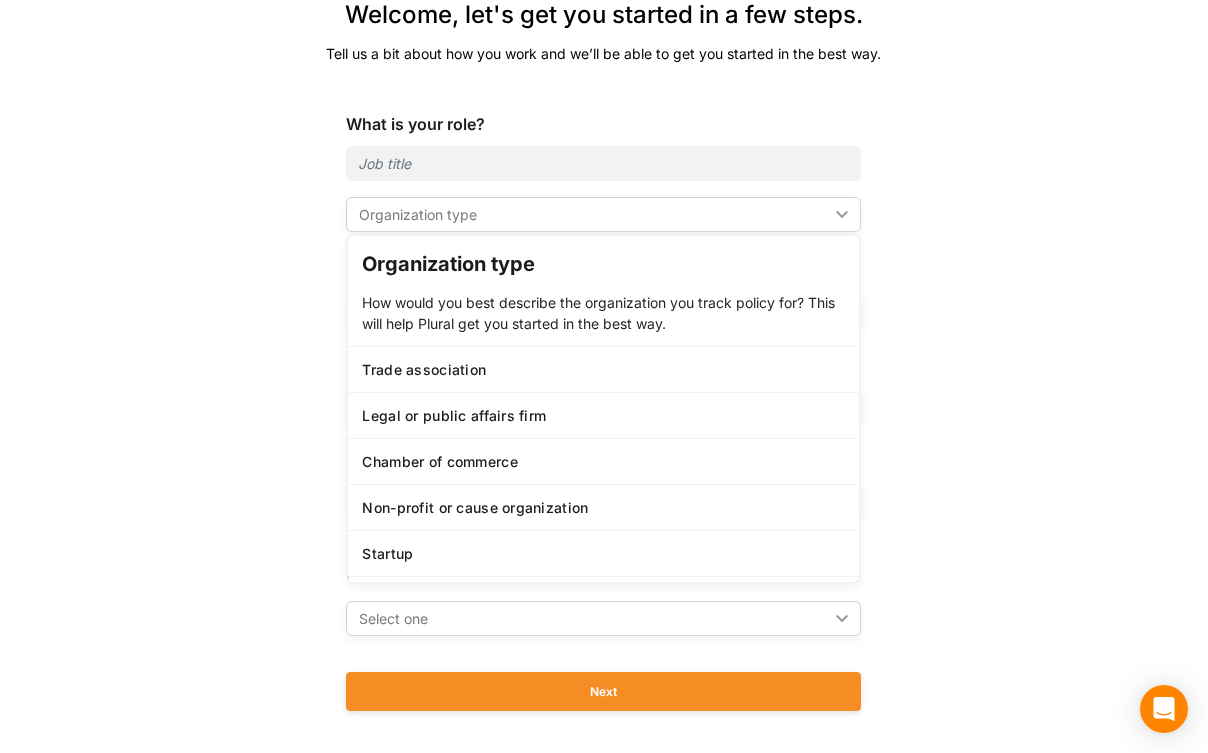 click on "Organization type" at bounding box center (593, 214) 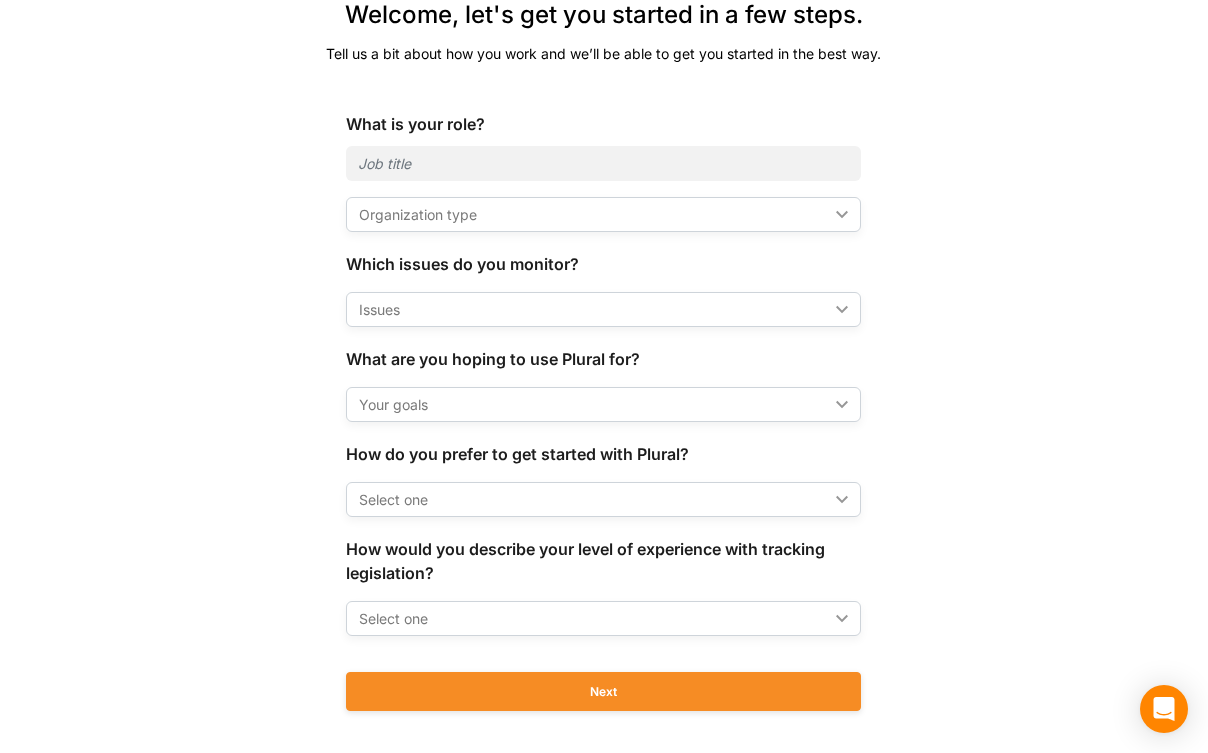 click on "Next" at bounding box center (603, 691) 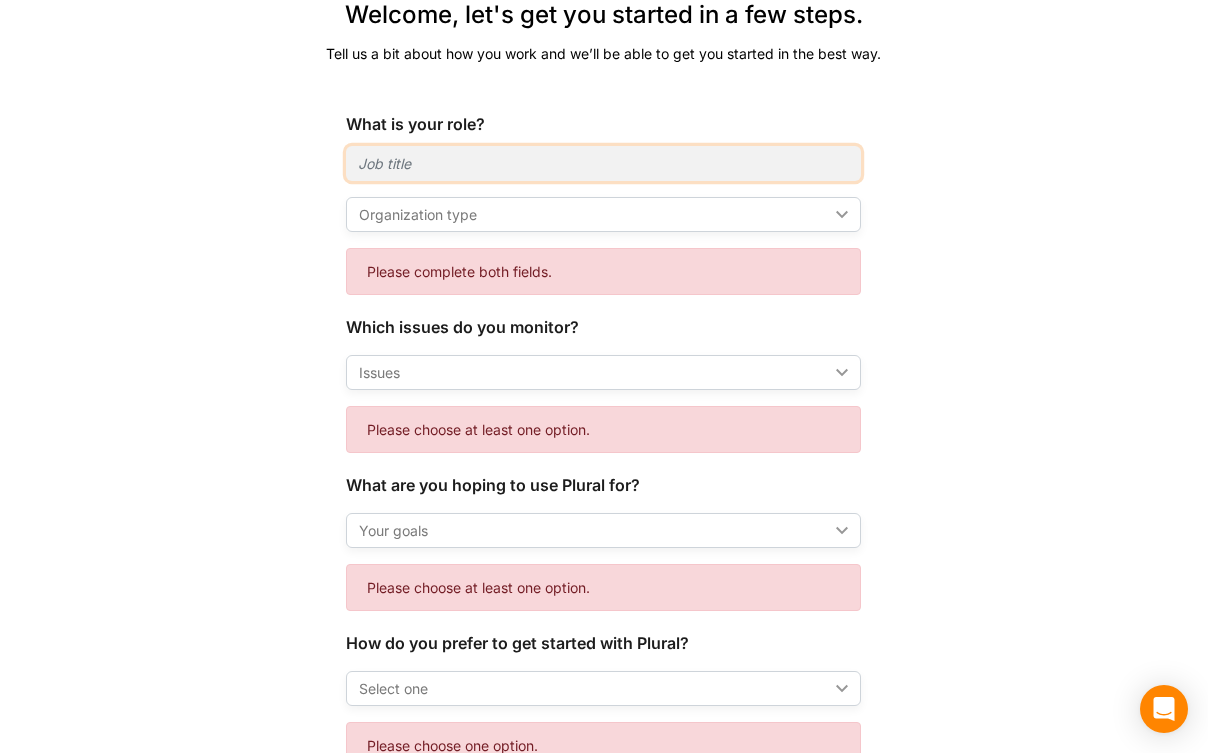 click at bounding box center (603, 163) 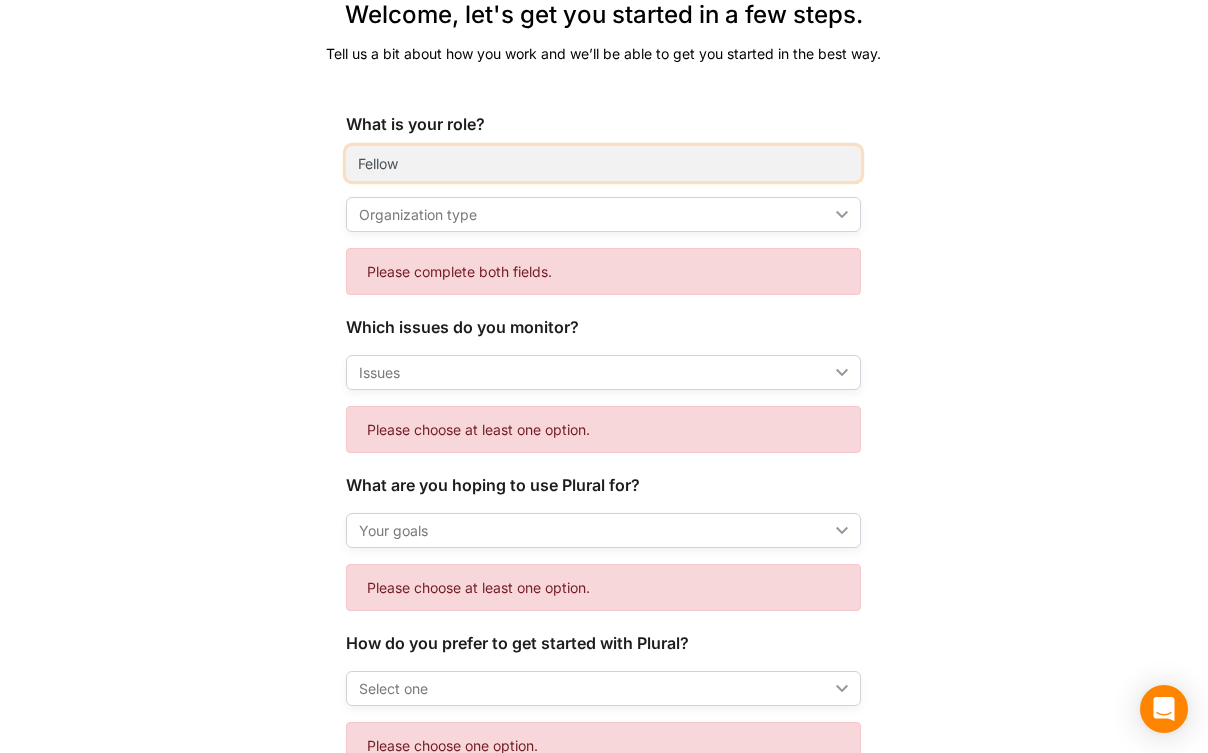 type on "Fellow" 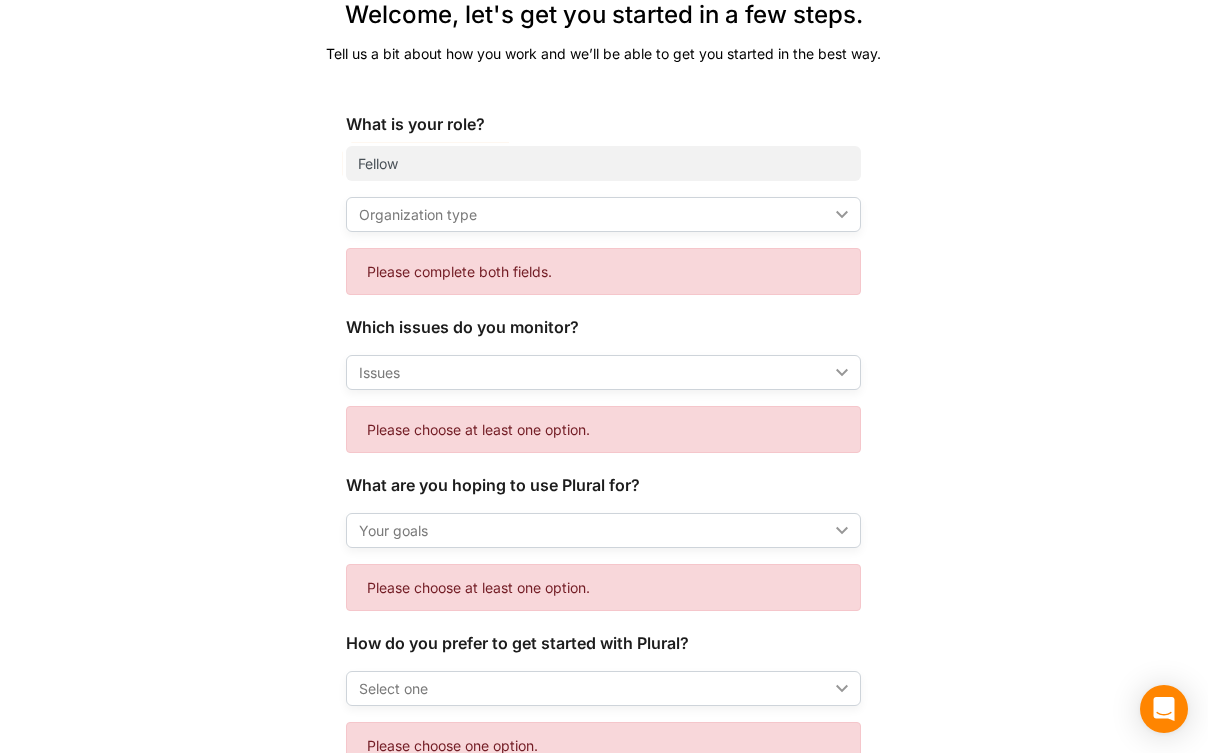 click on "Organization type" at bounding box center (593, 214) 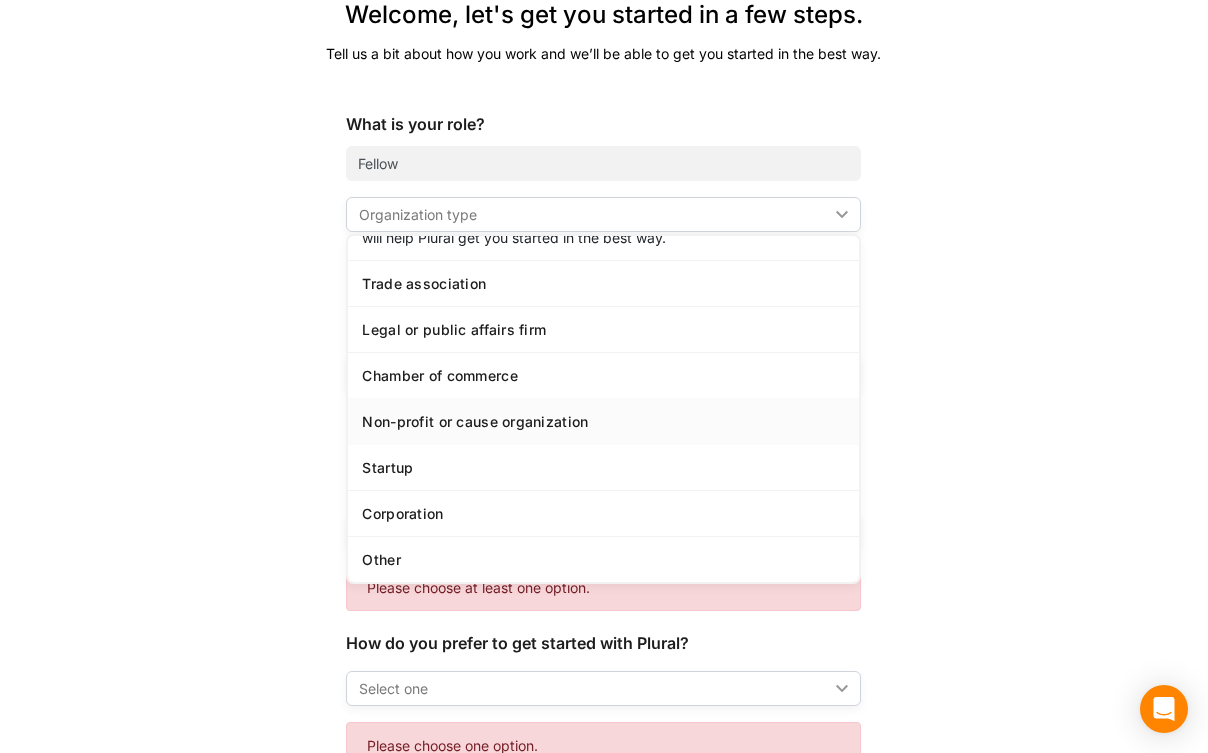 scroll, scrollTop: 86, scrollLeft: 0, axis: vertical 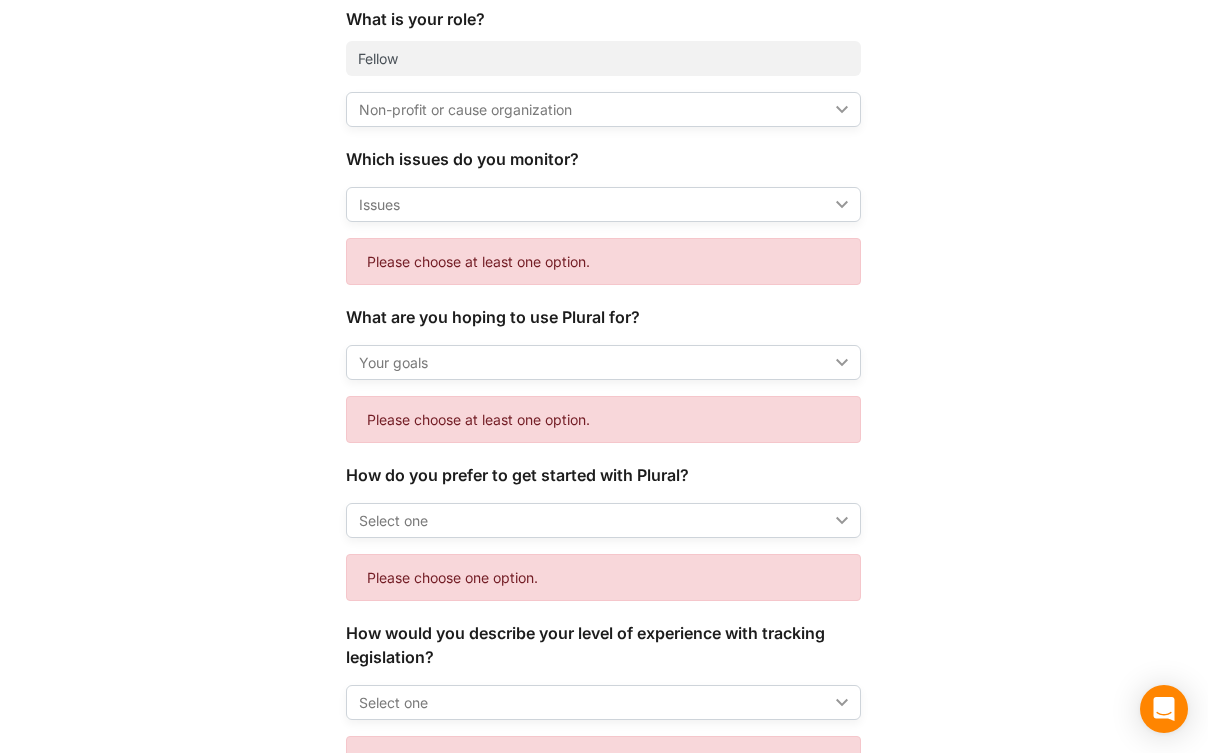 click on "Issues" at bounding box center [593, 204] 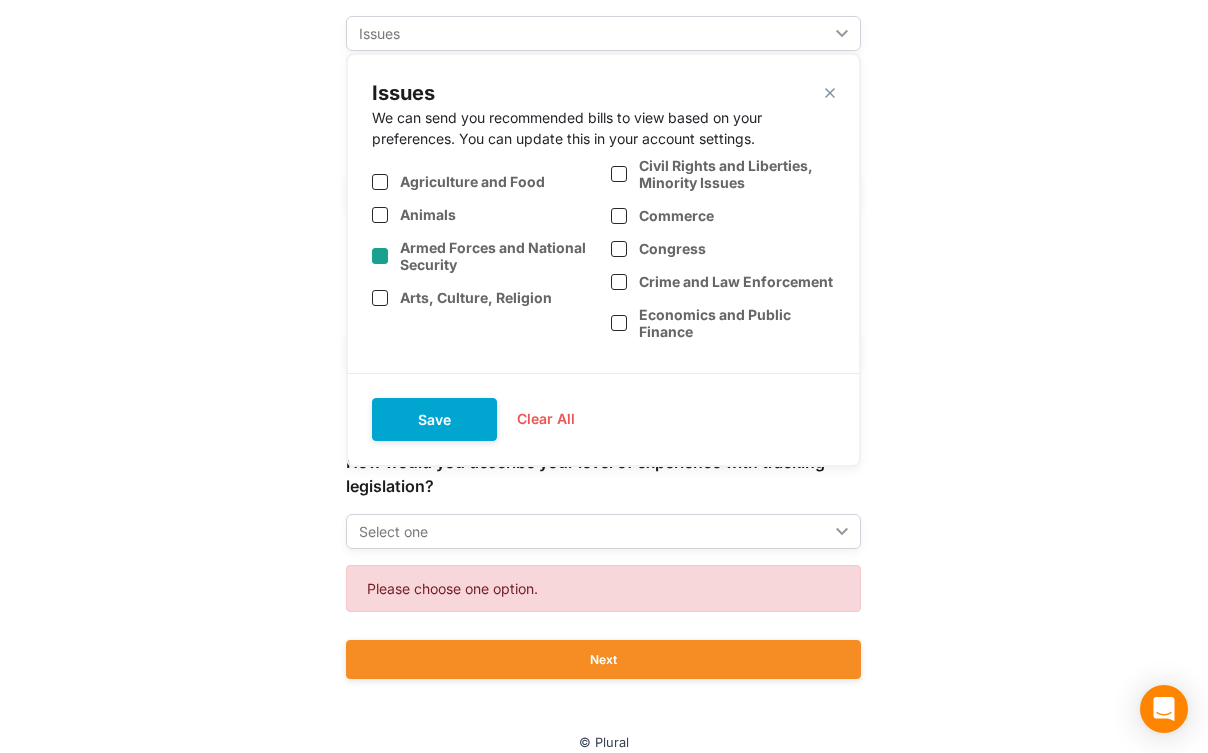 scroll, scrollTop: 517, scrollLeft: 0, axis: vertical 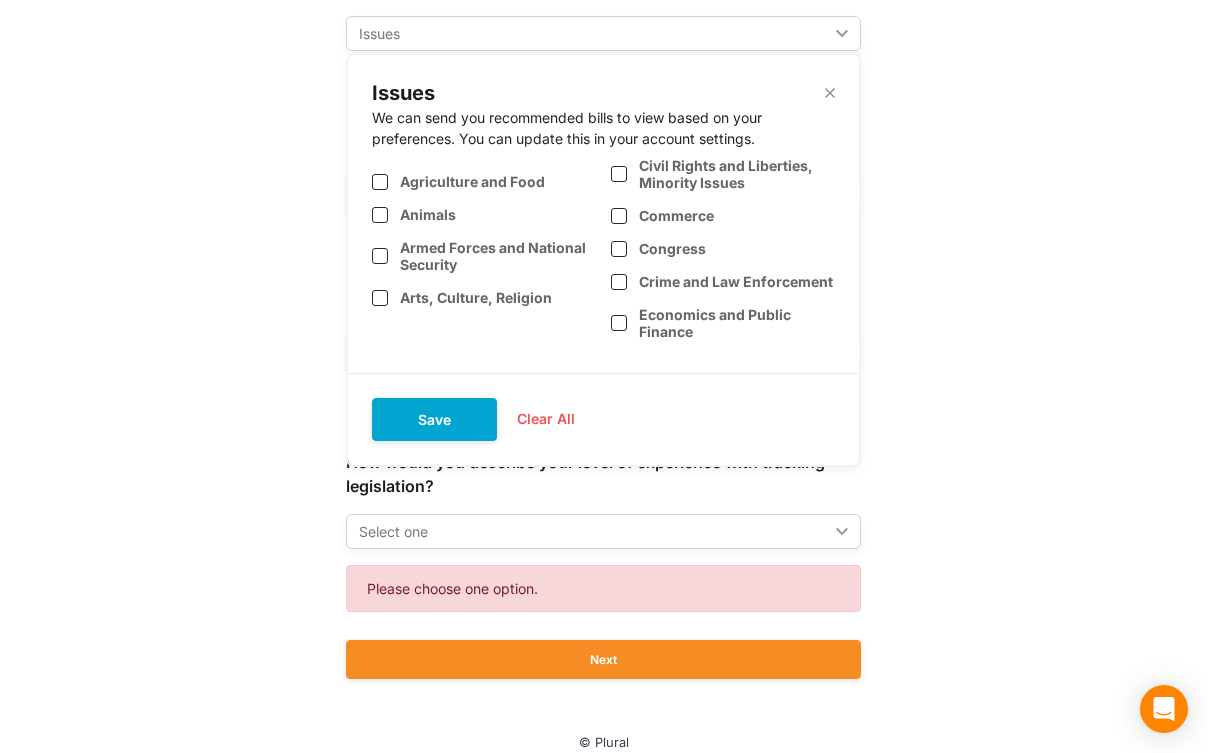 click on "Save" at bounding box center (434, 419) 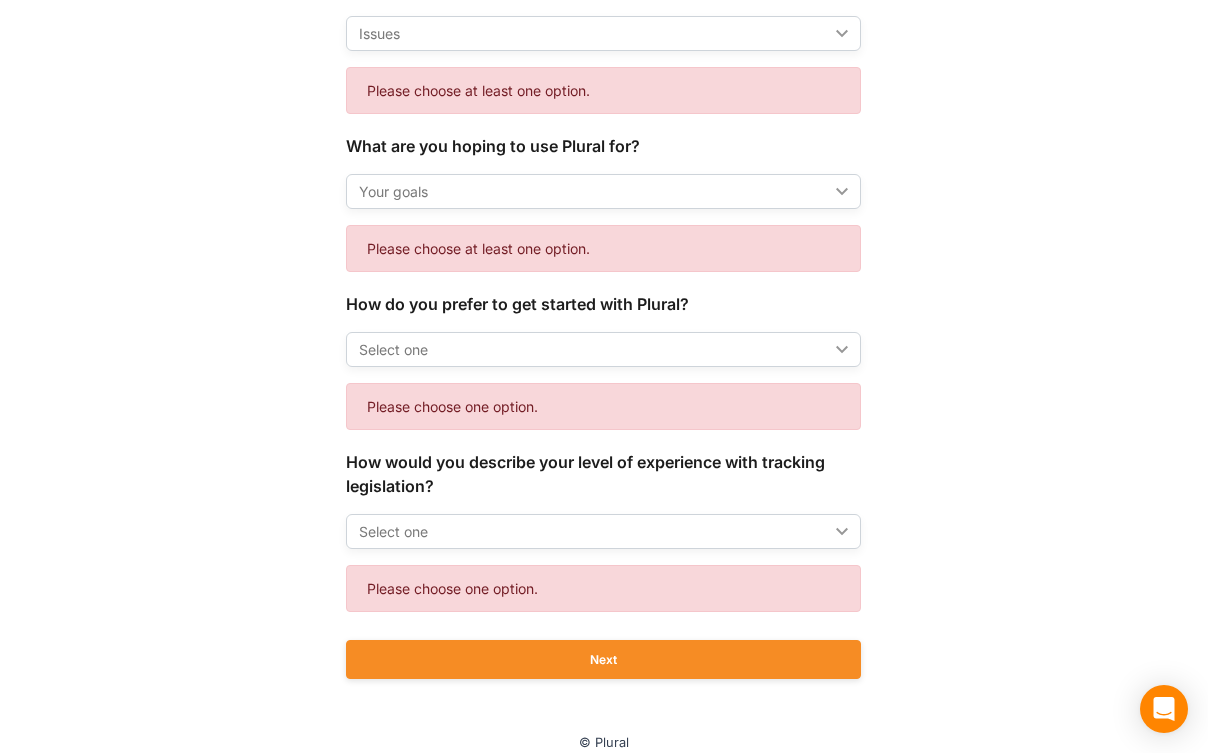 click on "Select one" at bounding box center [593, 349] 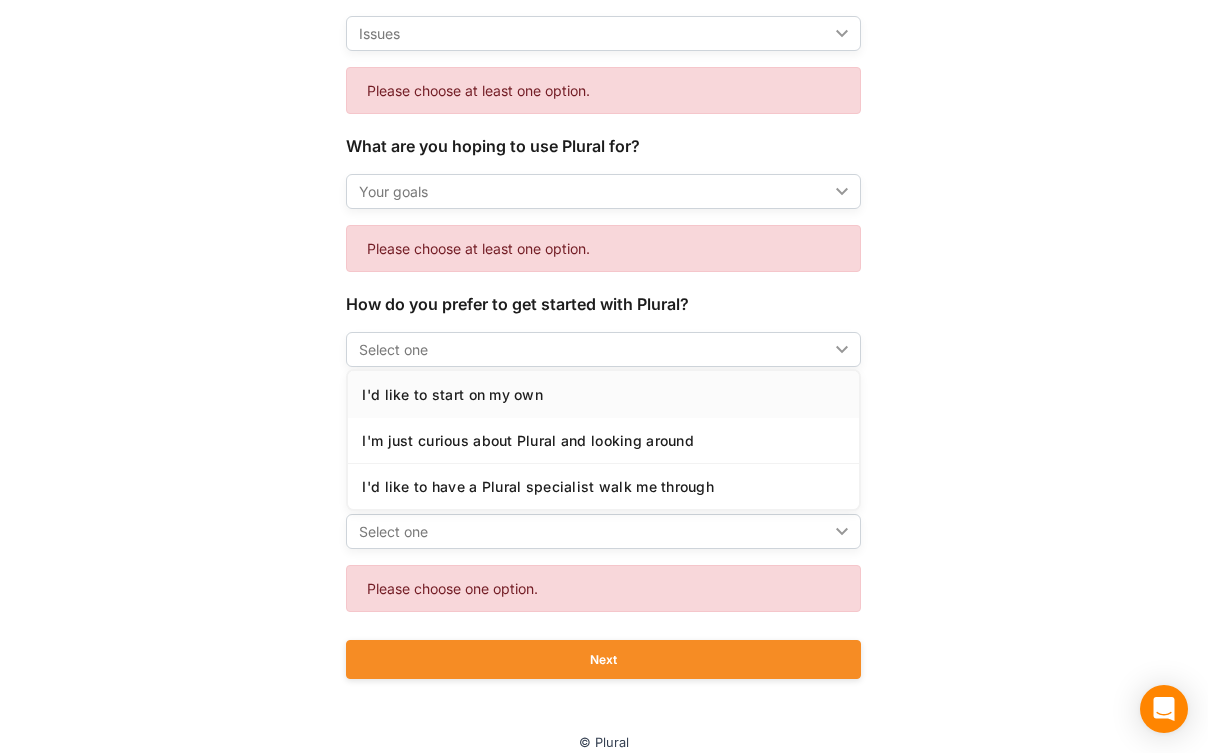 click on "I'd like to start on my own" at bounding box center (603, 394) 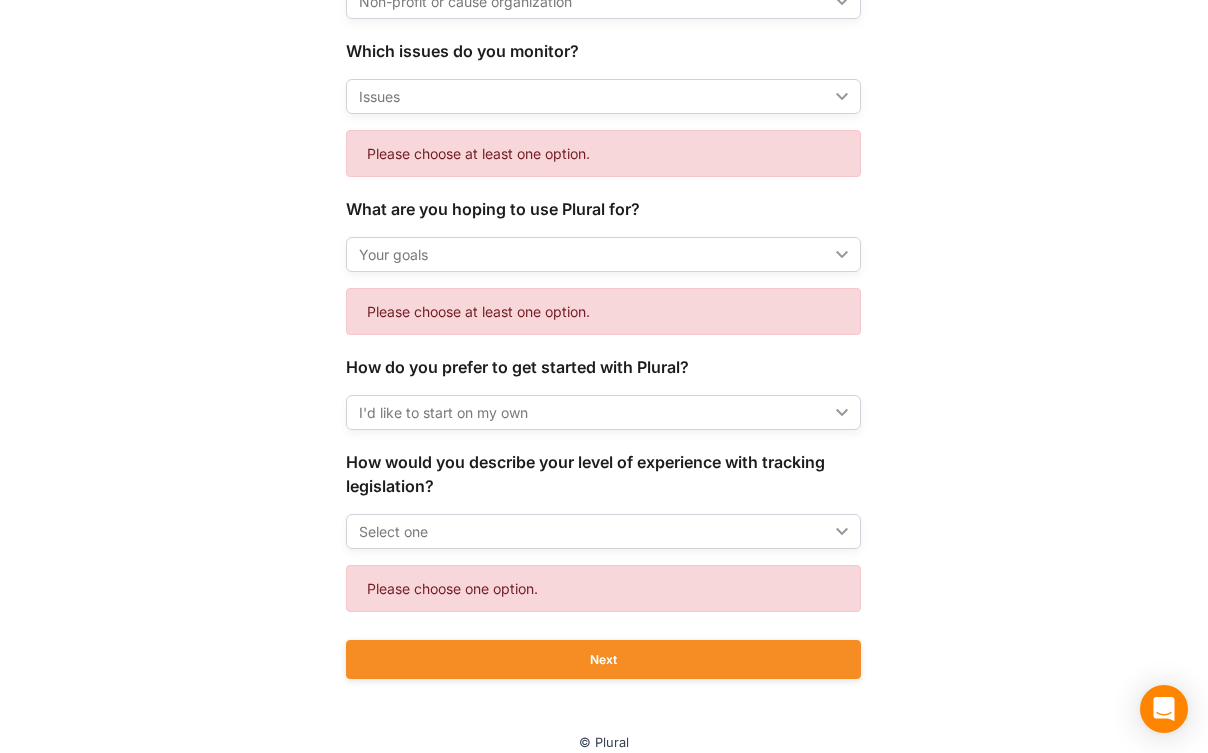 click on "Select one" at bounding box center [593, 531] 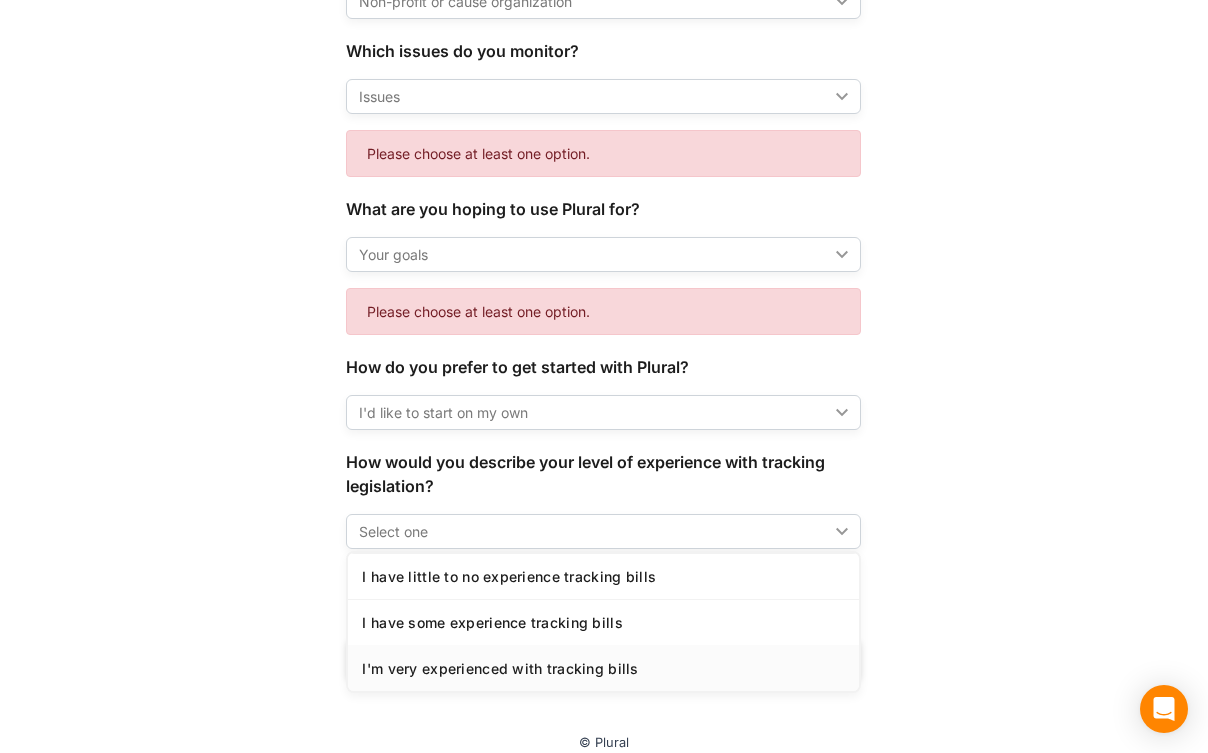 click on "I'm very experienced with tracking bills" at bounding box center (603, 668) 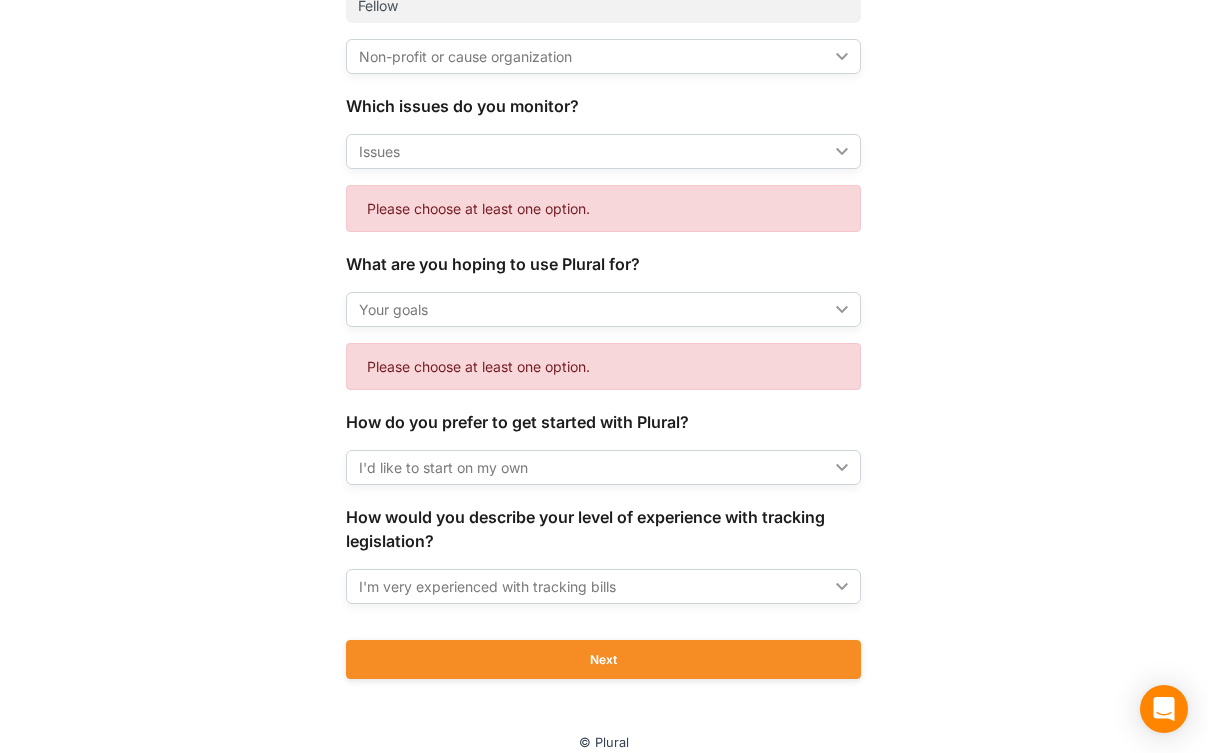 click on "Your goals" at bounding box center (593, 309) 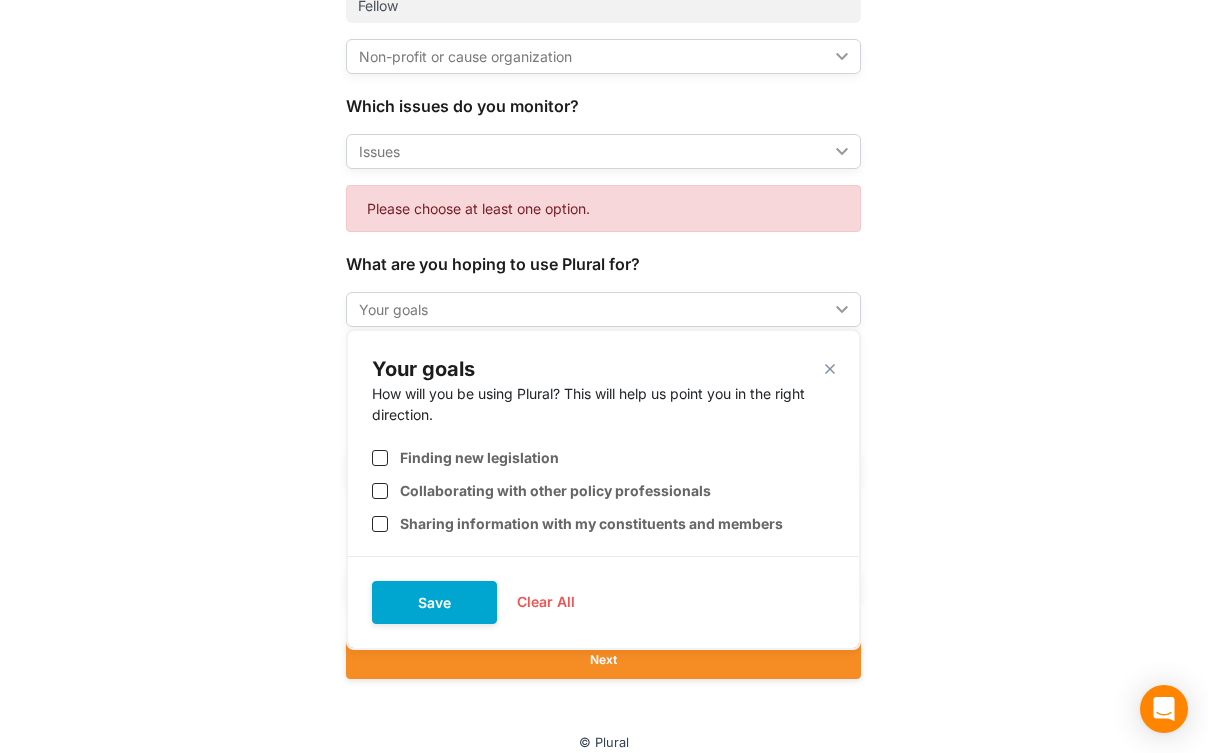 scroll, scrollTop: 399, scrollLeft: 0, axis: vertical 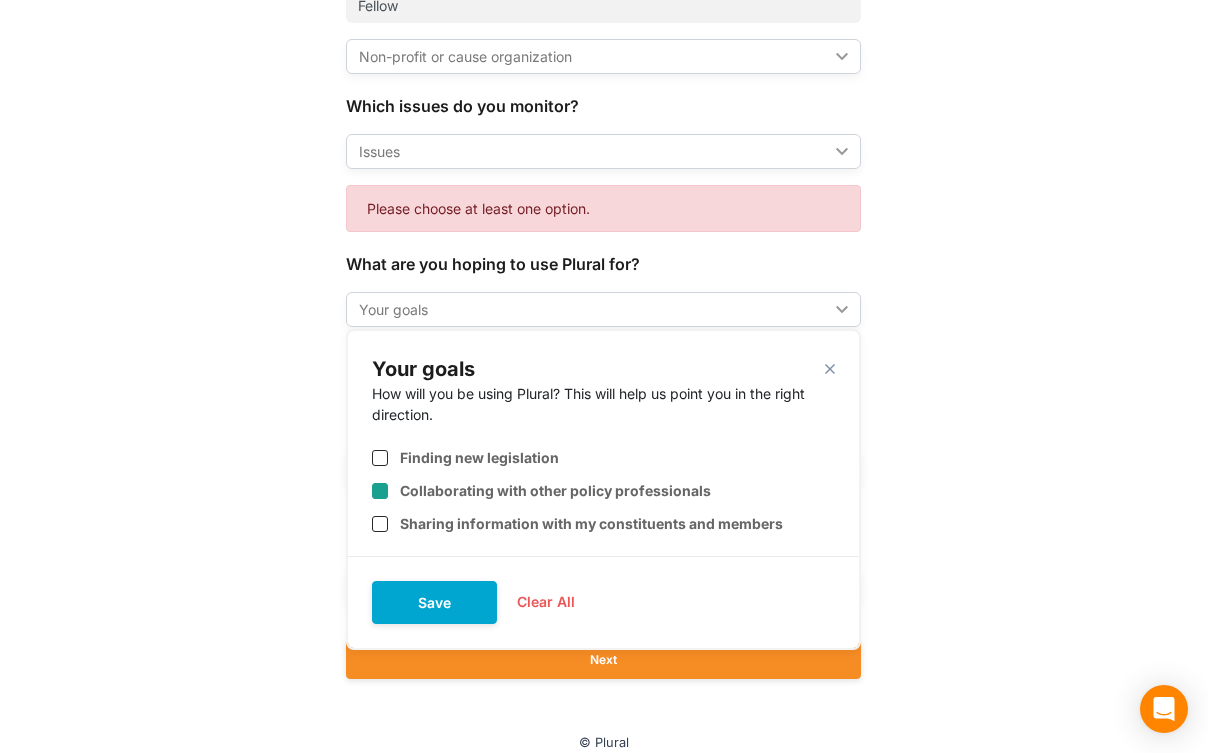 click at bounding box center [380, 491] 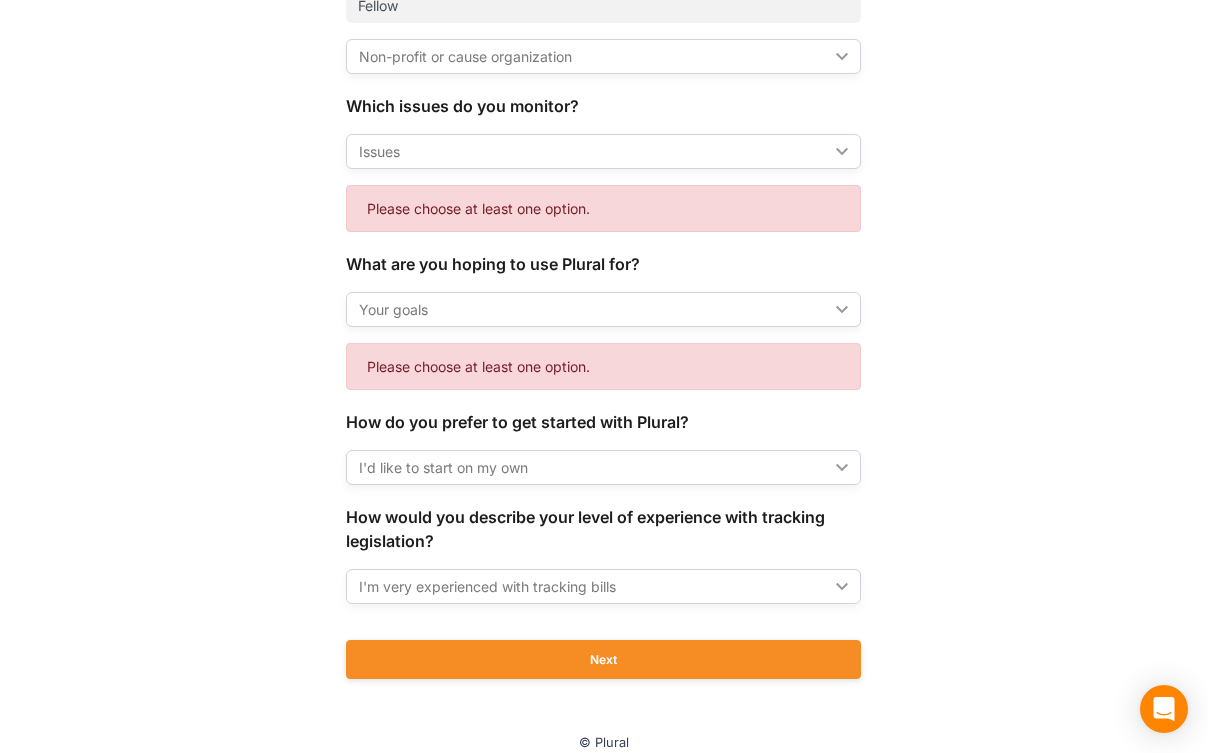 click on "What is your role? Fellow Non-profit or cause organization ic_keyboard_arrow_down Organization type How would you best describe the organization you track policy for? This will help Plural get you started in the best way. Trade association Legal or public affairs firm Chamber of commerce Non-profit or cause organization Startup Corporation Other Which issues do you monitor? Issues ic_keyboard_arrow_down Issues close We can send you recommended bills to view based on your preferences. You can update this in your account settings. Agriculture and Food Animals Armed Forces and National Security Arts, Culture, Religion Civil Rights and Liberties, Minority Issues Commerce Congress Crime and Law Enforcement Economics and Public Finance Education (P-12) Education (Higher) Emergency Management Energy Environmental Protection Families Finance and Financial Sector Foreign Trade and International Finance Government Operations and Politics Health & Human Services Housing and Community Development Immigration Law Taxation" at bounding box center (604, 326) 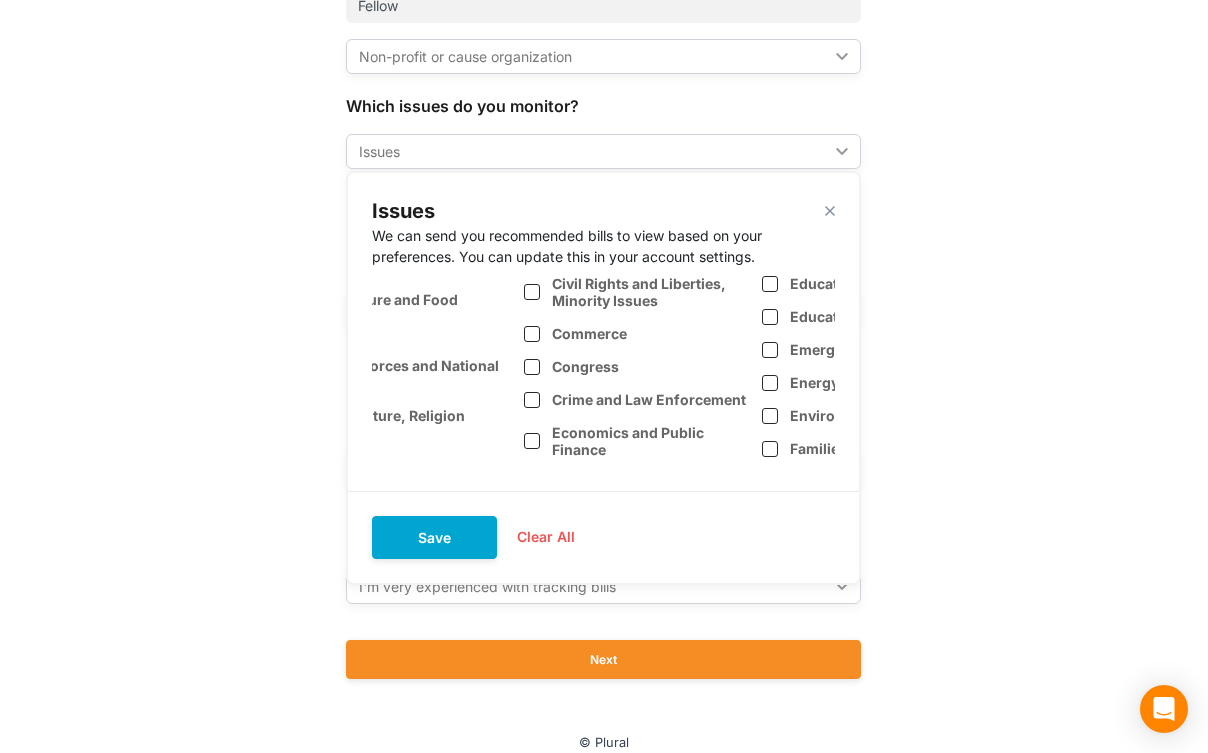 scroll, scrollTop: 0, scrollLeft: 88, axis: horizontal 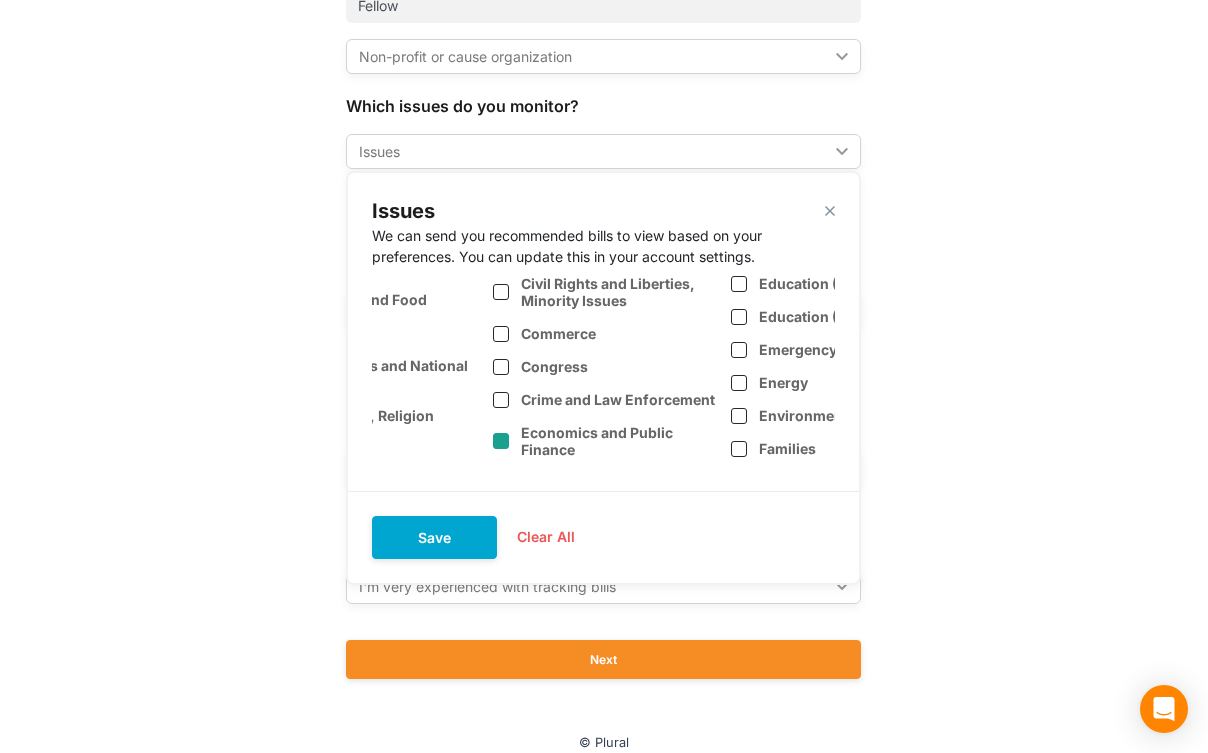 click at bounding box center (501, 441) 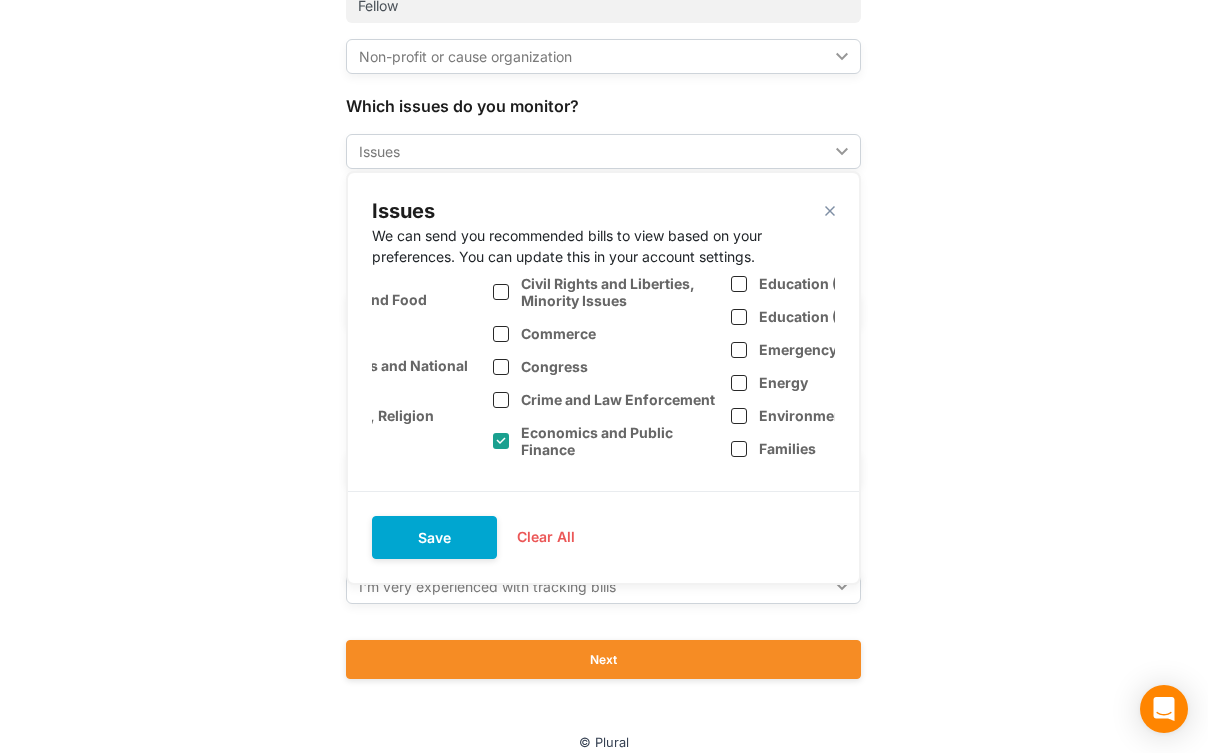 checkbox on "true" 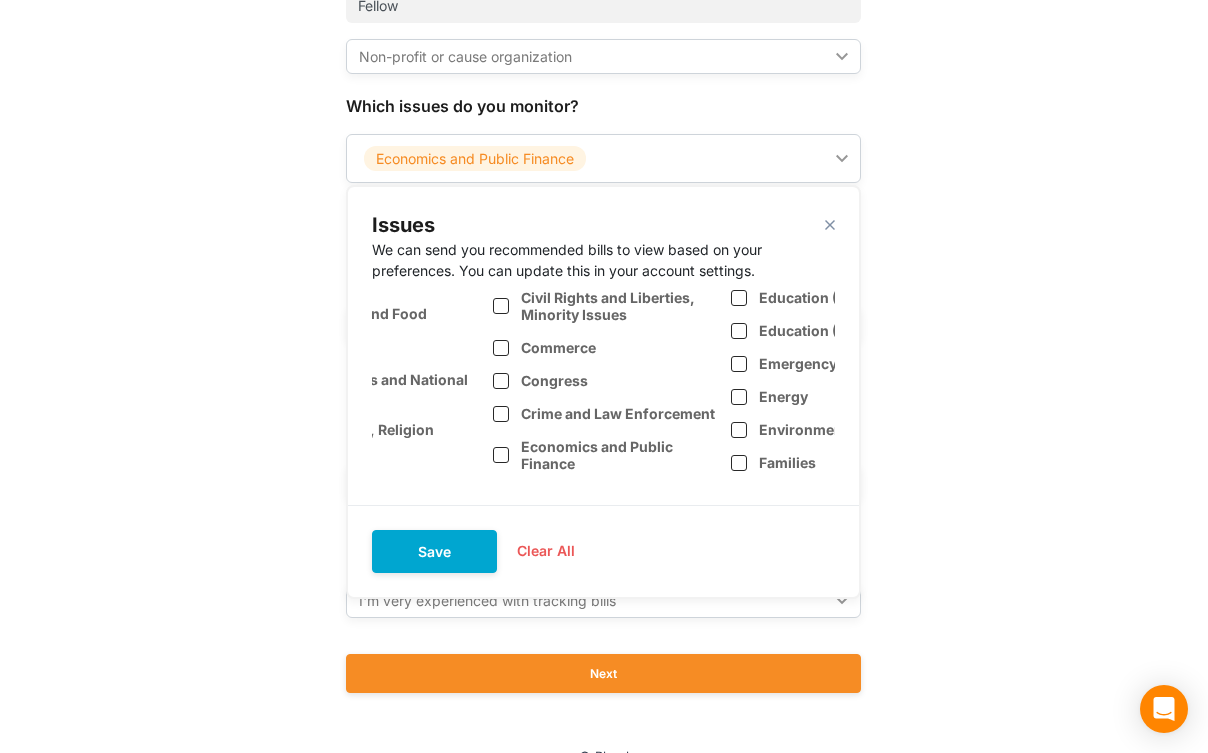 click on "What is your role? Fellow Non-profit or cause organization ic_keyboard_arrow_down Organization type How would you best describe the organization you track policy for? This will help Plural get you started in the best way. Trade association Legal or public affairs firm Chamber of commerce Non-profit or cause organization Startup Corporation Other Which issues do you monitor? Economics and Public Finance ic_keyboard_arrow_down Issues close We can send you recommended bills to view based on your preferences. You can update this in your account settings. Agriculture and Food Animals Armed Forces and National Security Arts, Culture, Religion Civil Rights and Liberties, Minority Issues Commerce Congress Crime and Law Enforcement Economics and Public Finance Education (P-12) Education (Higher) Emergency Management Energy Environmental Protection Families Finance and Financial Sector Foreign Trade and International Finance Government Operations and Politics Health & Human Services Housing and Community Development" at bounding box center [604, 333] 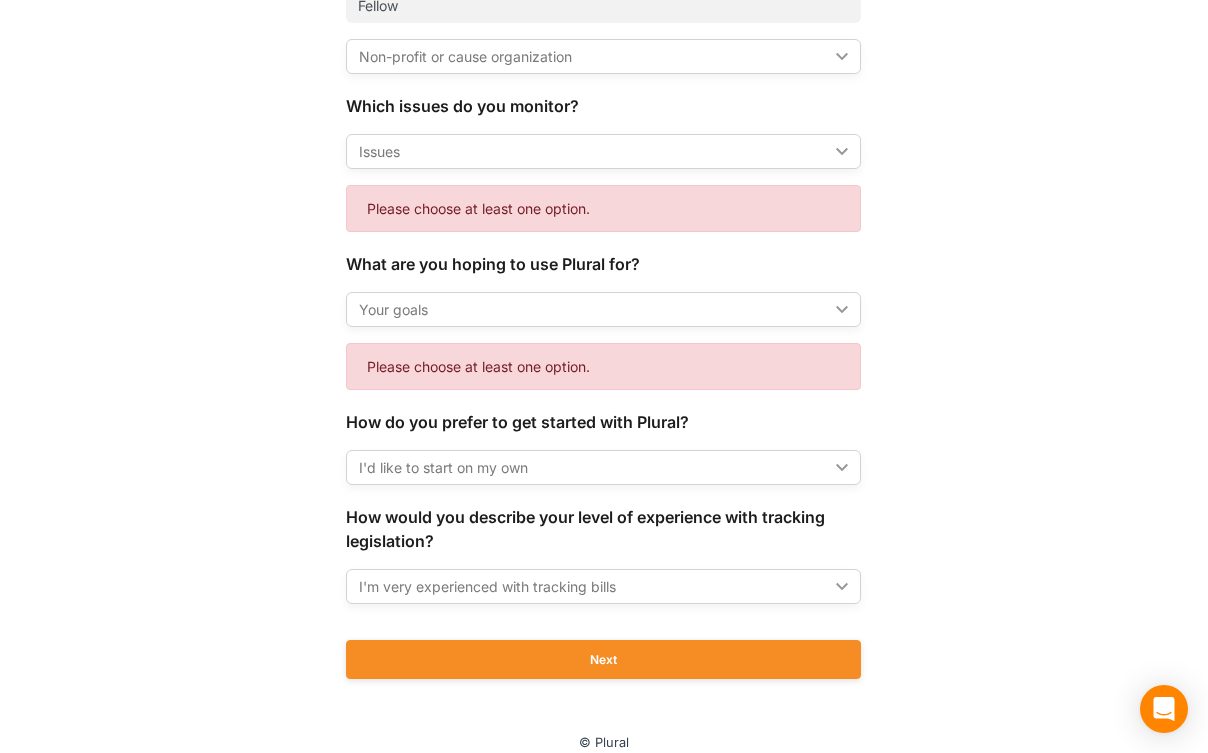 click on "Next" at bounding box center (603, 659) 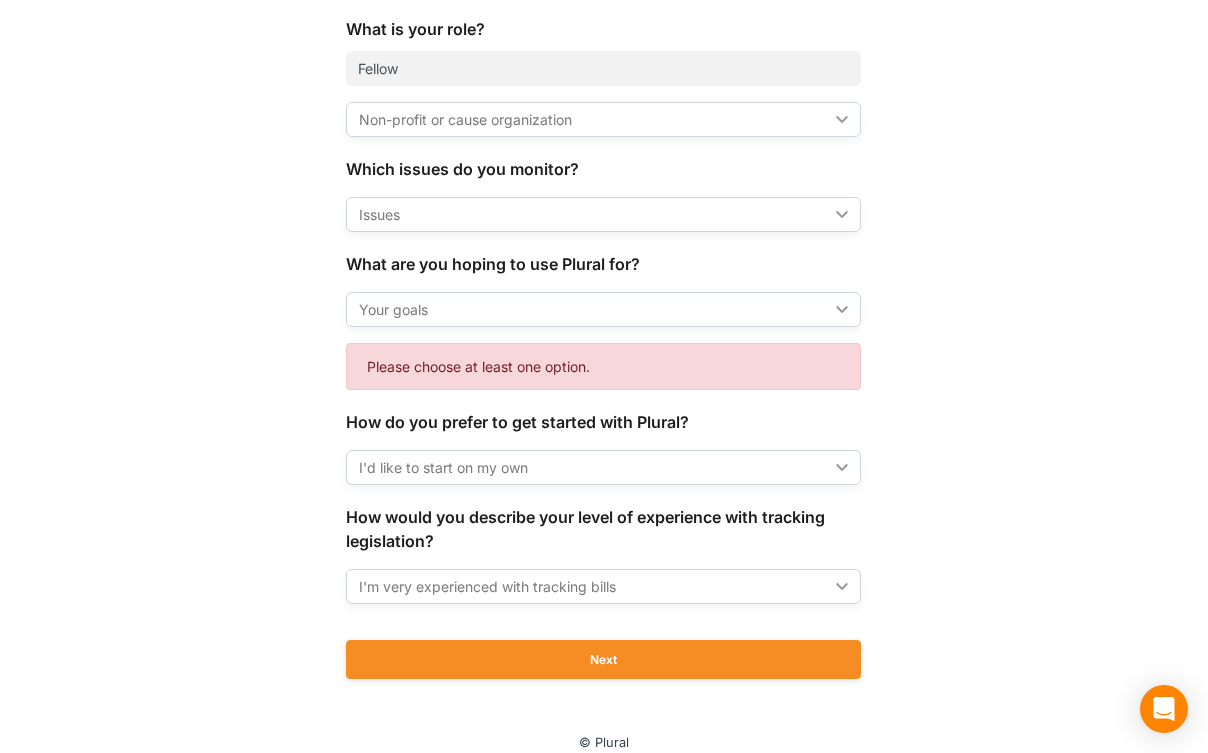 click on "Issues ic_keyboard_arrow_down" at bounding box center (603, 214) 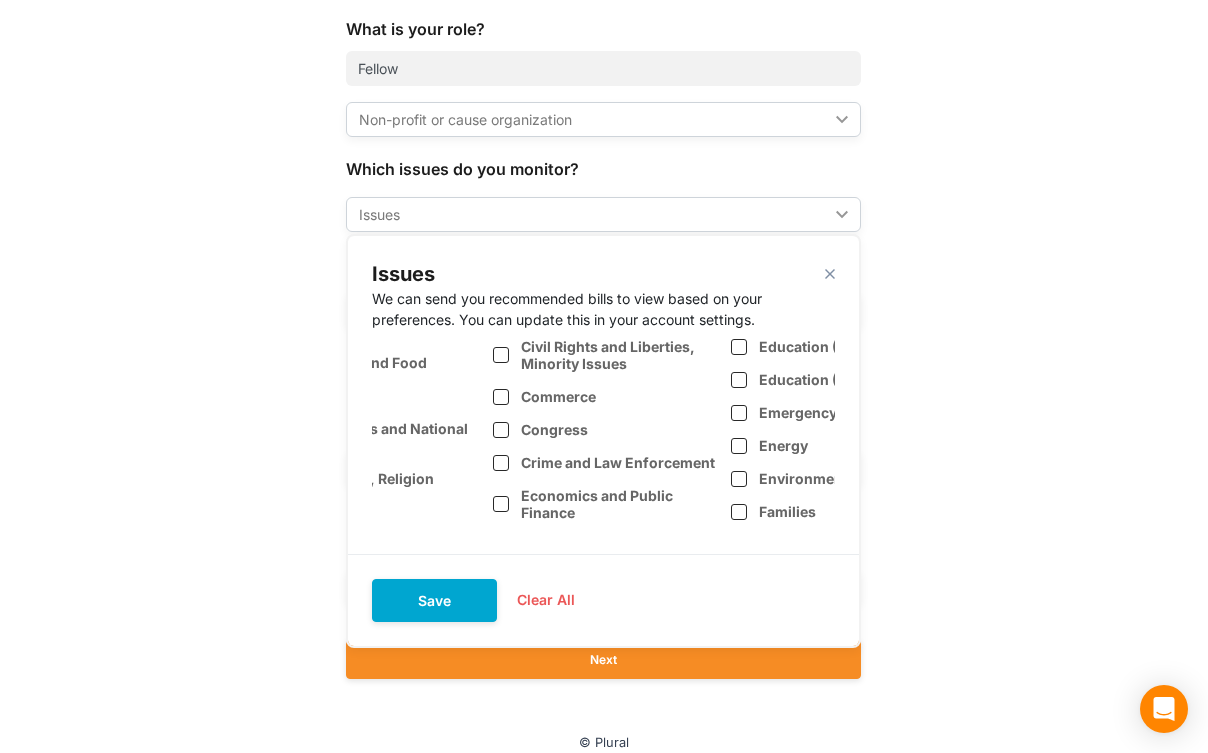 click on "Issues ic_keyboard_arrow_down" at bounding box center (603, 214) 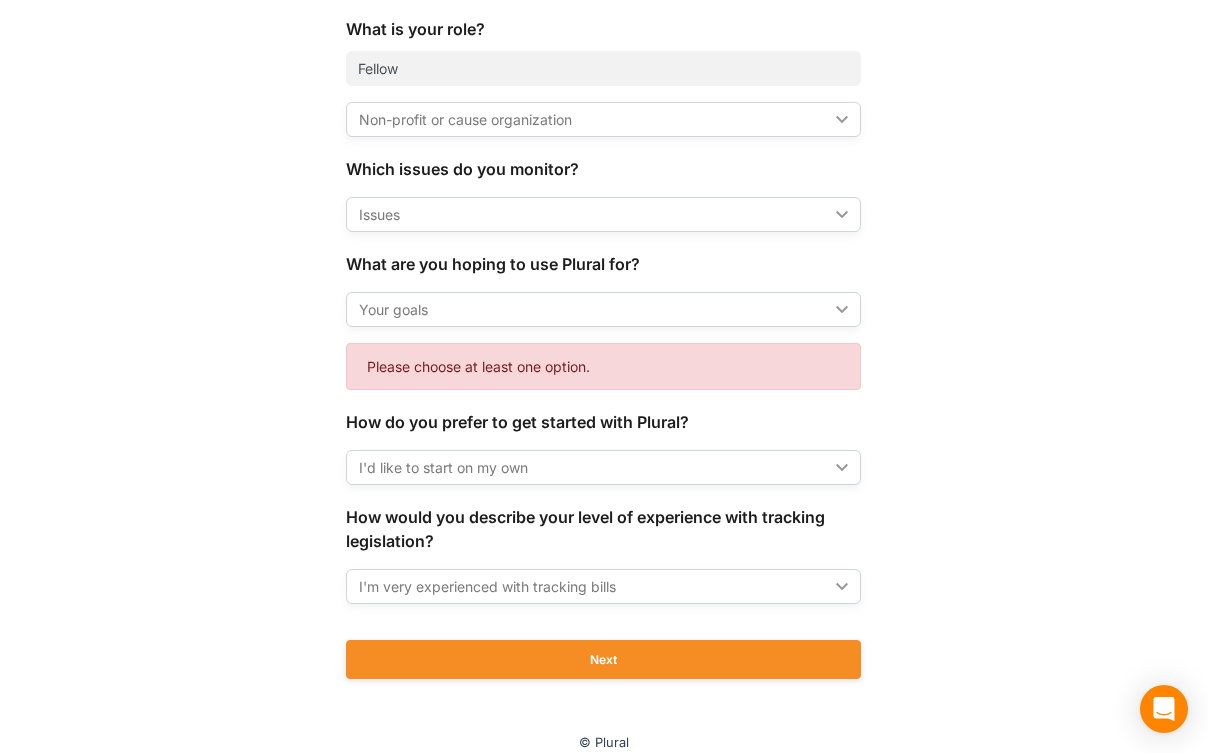 click on "Next" at bounding box center [603, 659] 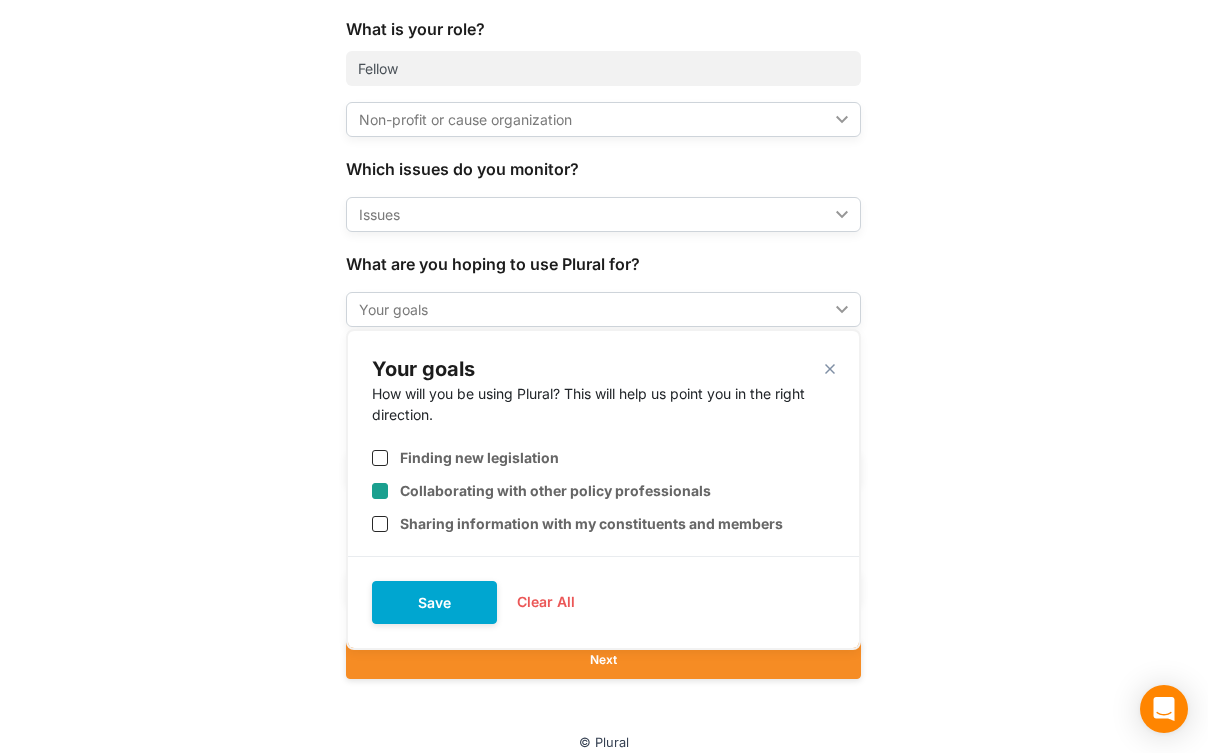 click at bounding box center (380, 491) 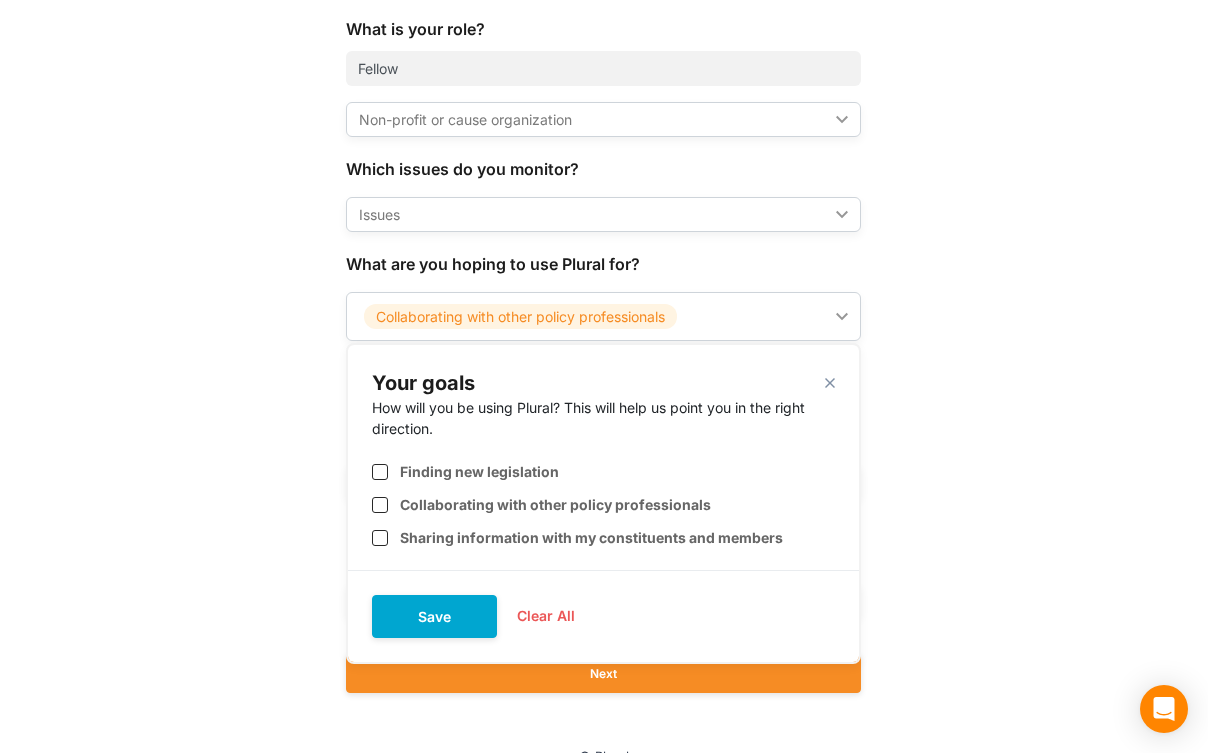 click on "What is your role? Fellow Non-profit or cause organization ic_keyboard_arrow_down Organization type How would you best describe the organization you track policy for? This will help Plural get you started in the best way. Trade association Legal or public affairs firm Chamber of commerce Non-profit or cause organization Startup Corporation Other Which issues do you monitor? Issues ic_keyboard_arrow_down Issues close We can send you recommended bills to view based on your preferences. You can update this in your account settings. Agriculture and Food Animals Armed Forces and National Security Arts, Culture, Religion Civil Rights and Liberties, Minority Issues Commerce Congress Crime and Law Enforcement Economics and Public Finance Education (P-12) Education (Higher) Emergency Management Energy Environmental Protection Families Finance and Financial Sector Foreign Trade and International Finance Government Operations and Politics Health & Human Services Housing and Community Development Immigration Law Taxation" at bounding box center [604, 365] 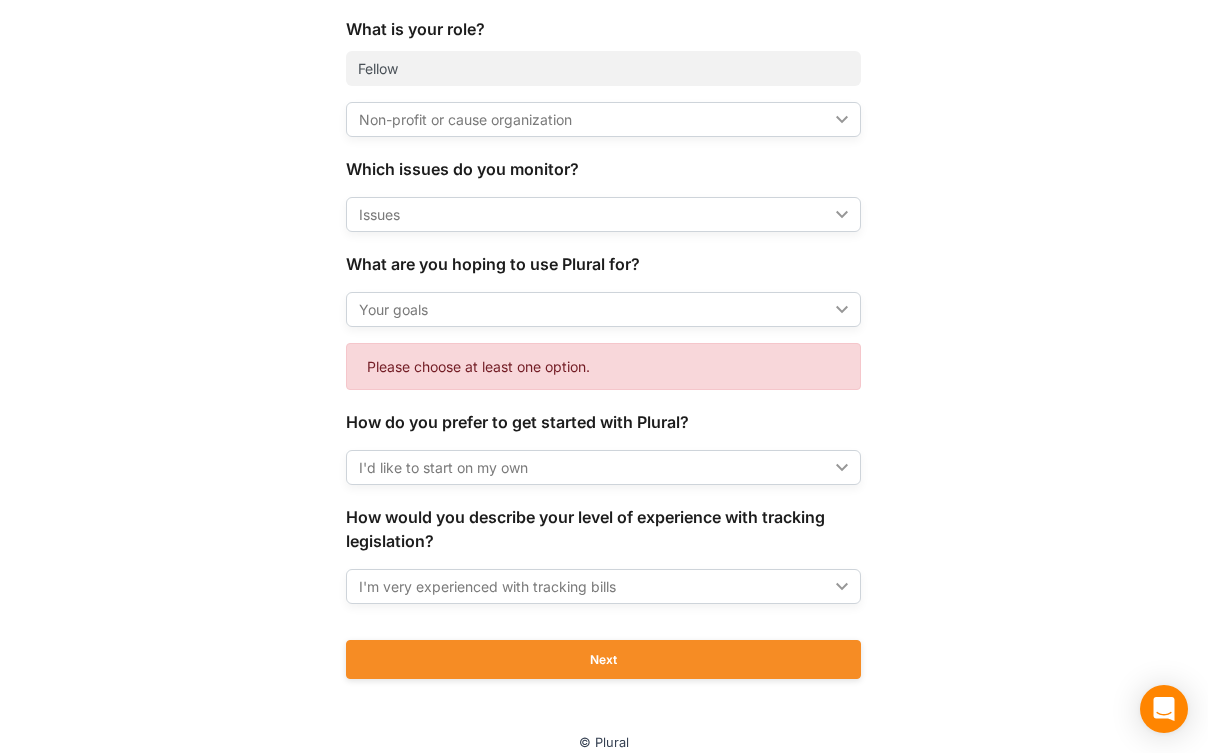click on "Your goals ic_keyboard_arrow_down" at bounding box center (603, 309) 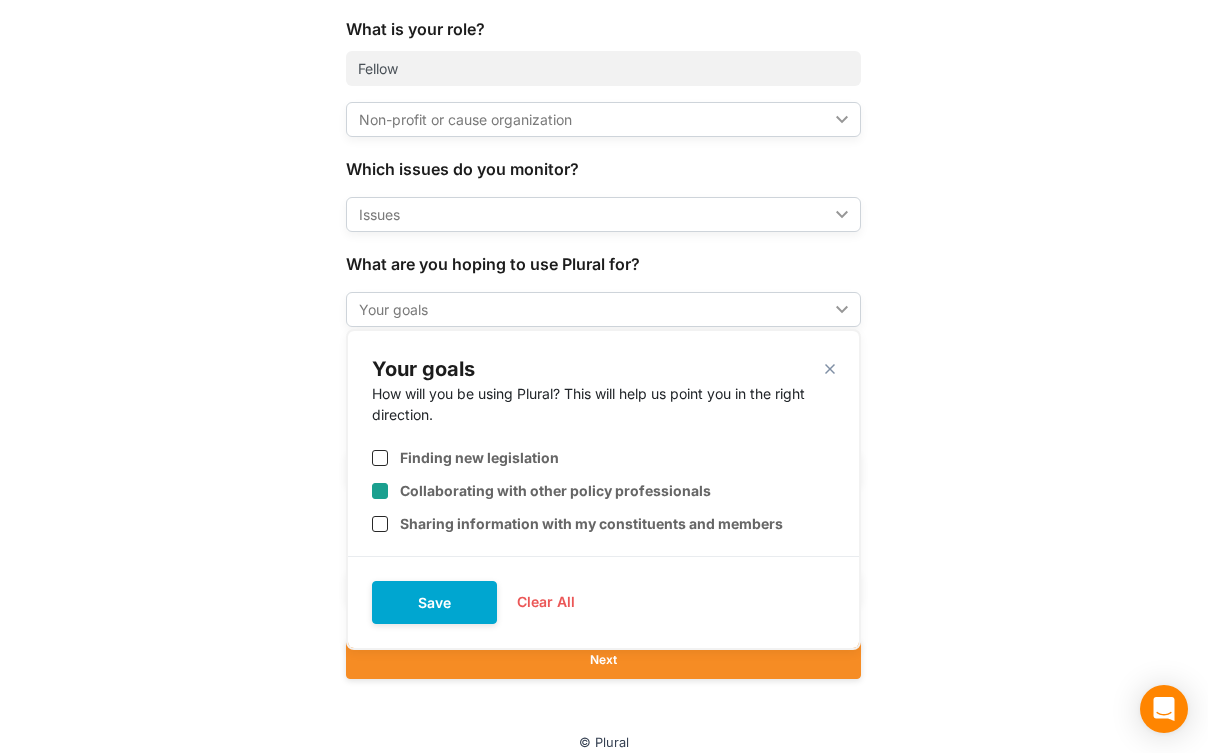 click at bounding box center (380, 491) 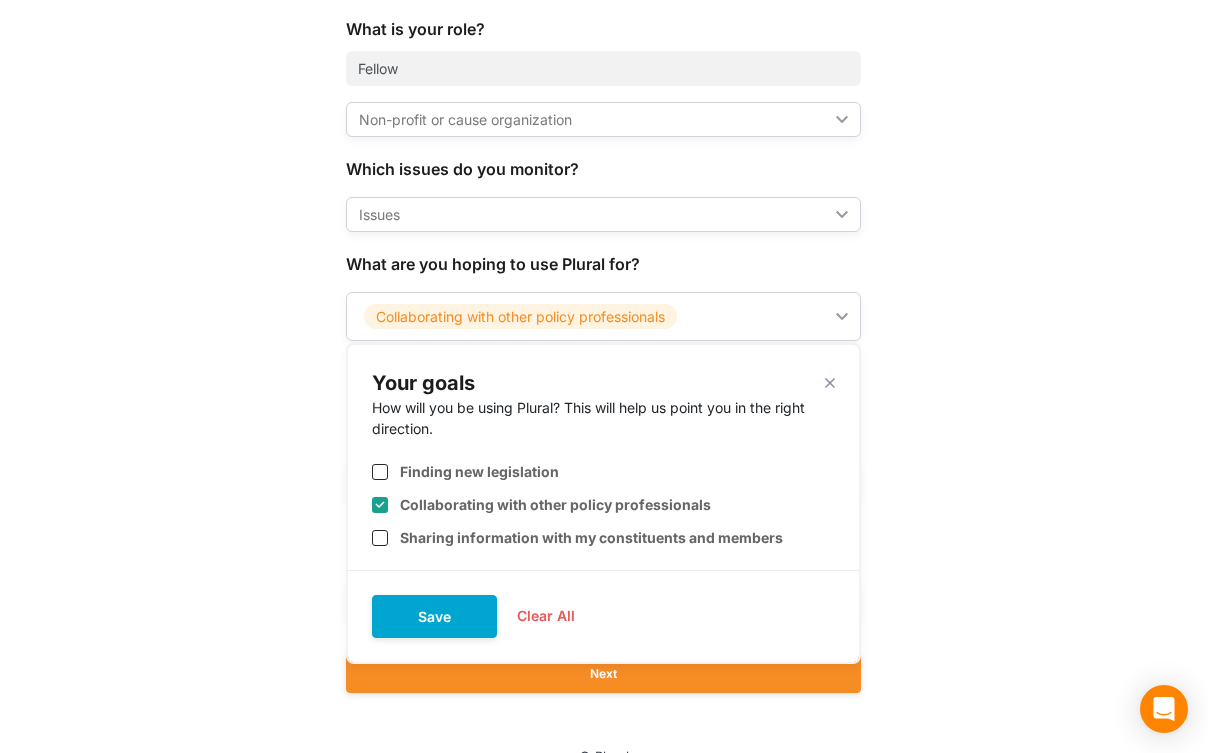 click on "Save" at bounding box center [434, 616] 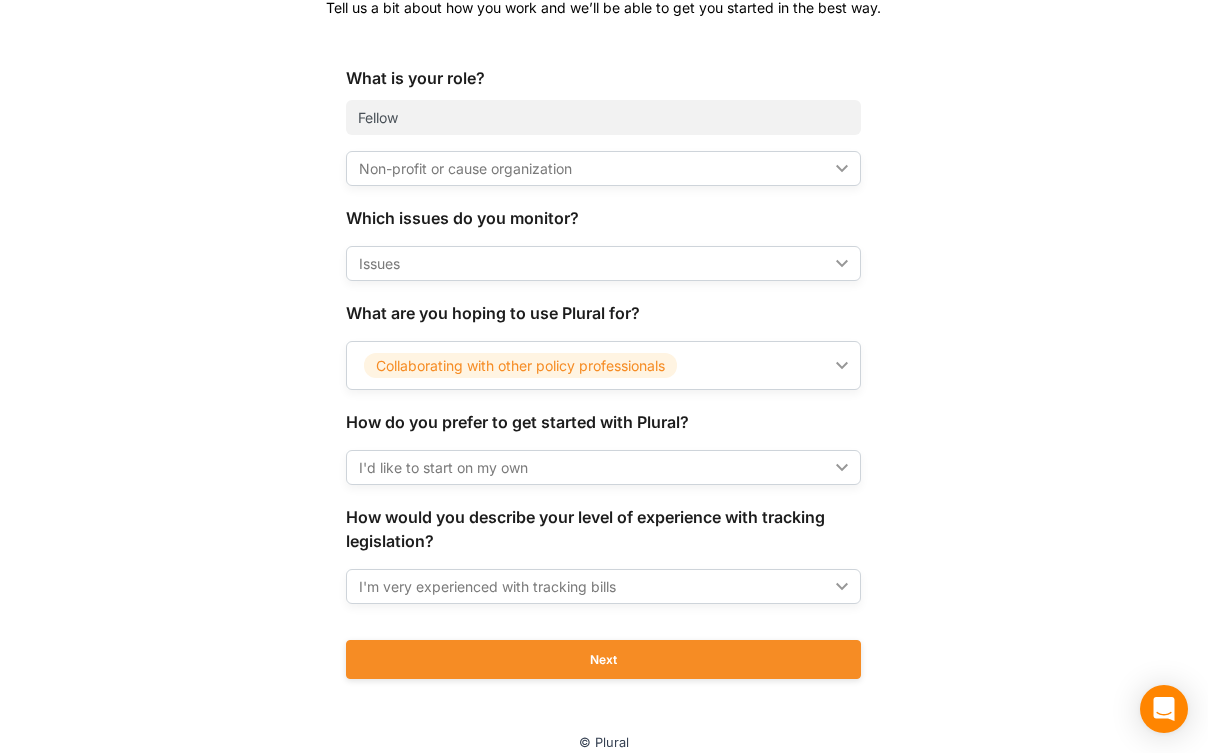 click on "Issues ic_keyboard_arrow_down" at bounding box center (603, 263) 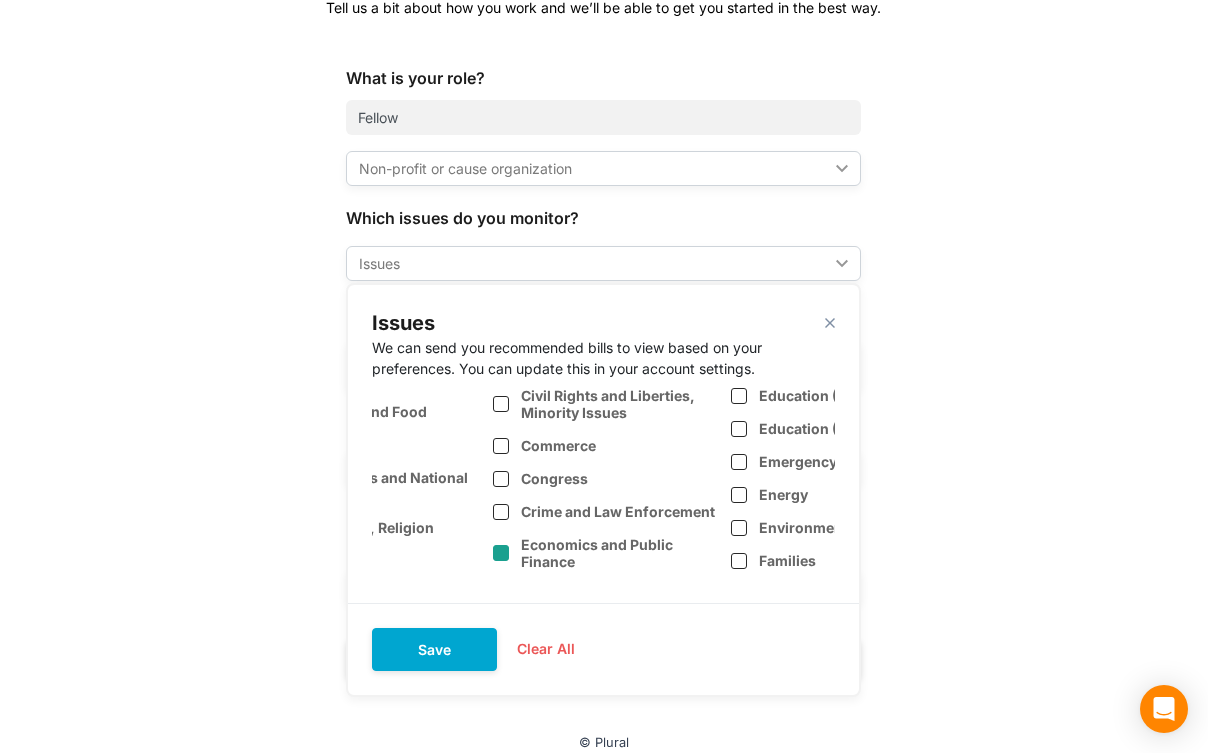 click on "Economics and Public Finance" at bounding box center [605, 553] 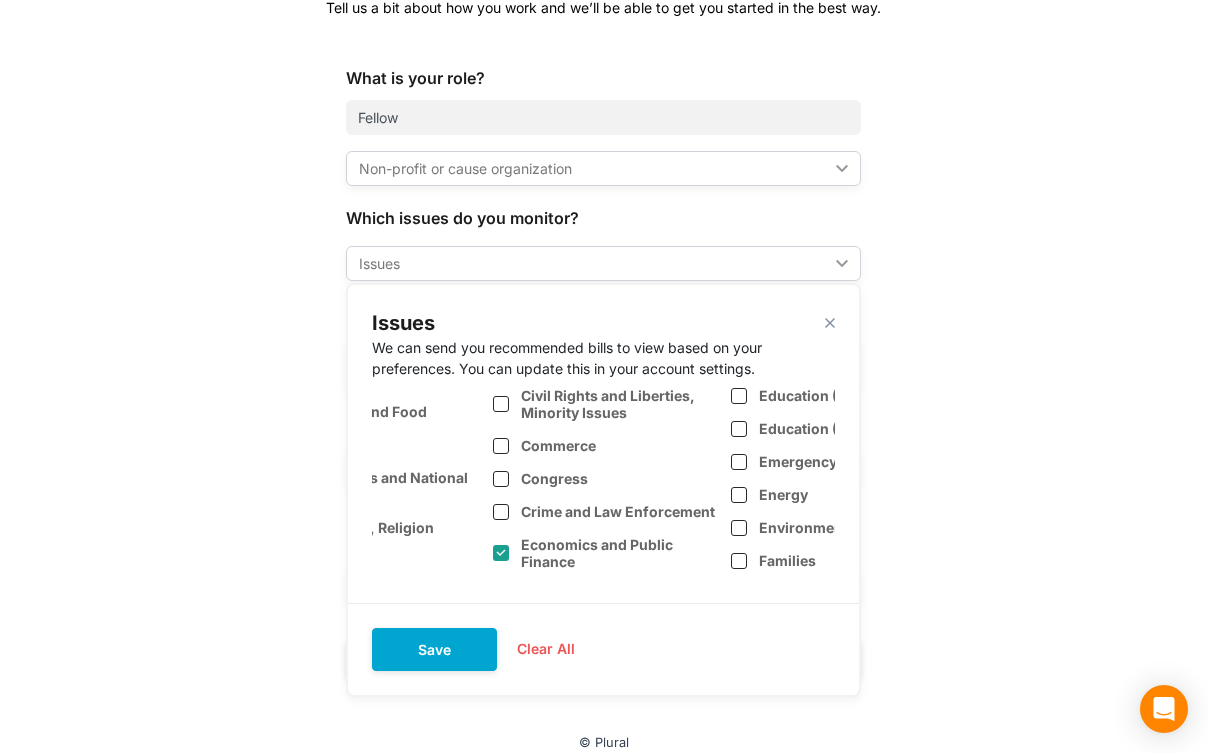 checkbox on "true" 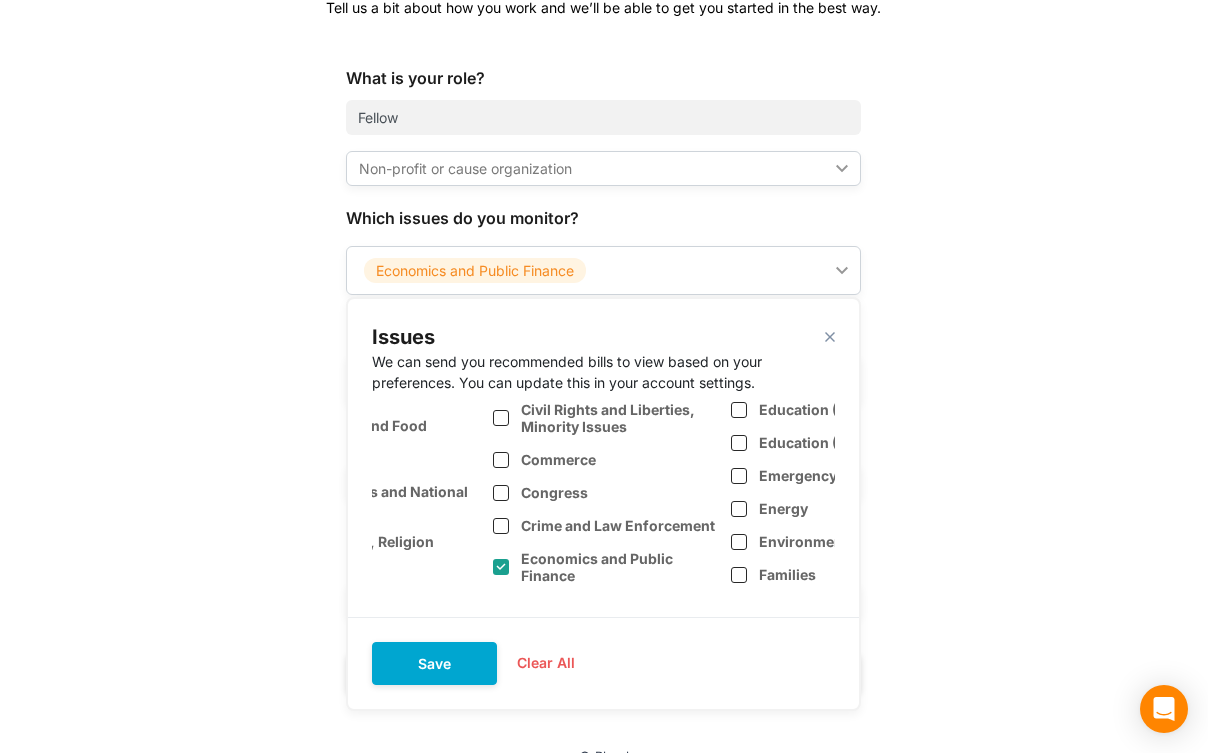 click on "Save" at bounding box center (434, 663) 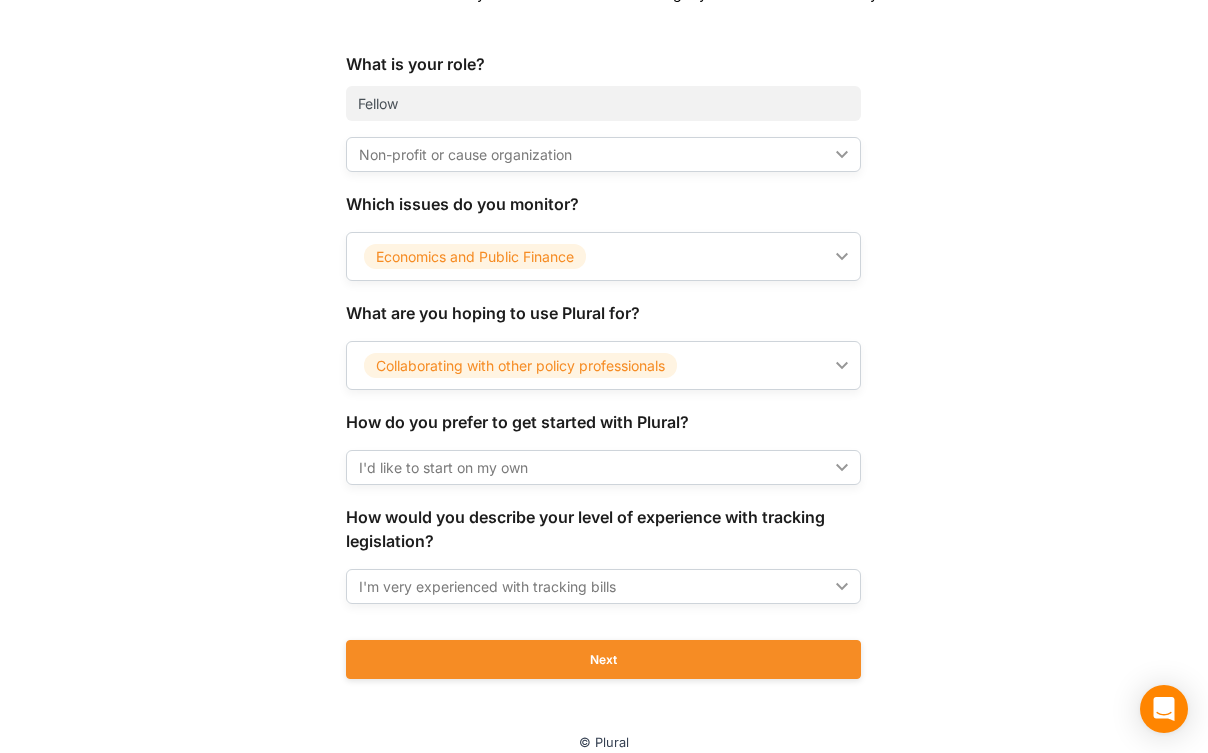 scroll, scrollTop: 301, scrollLeft: 0, axis: vertical 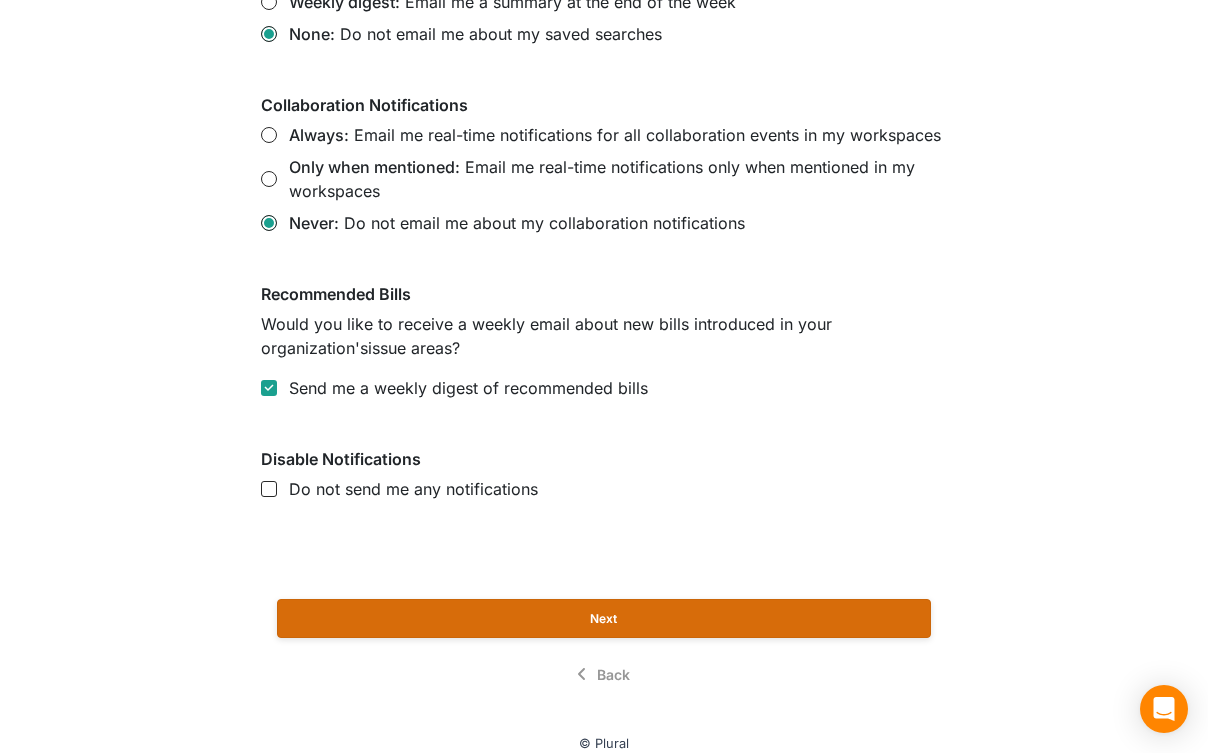 click on "Next" at bounding box center (604, 618) 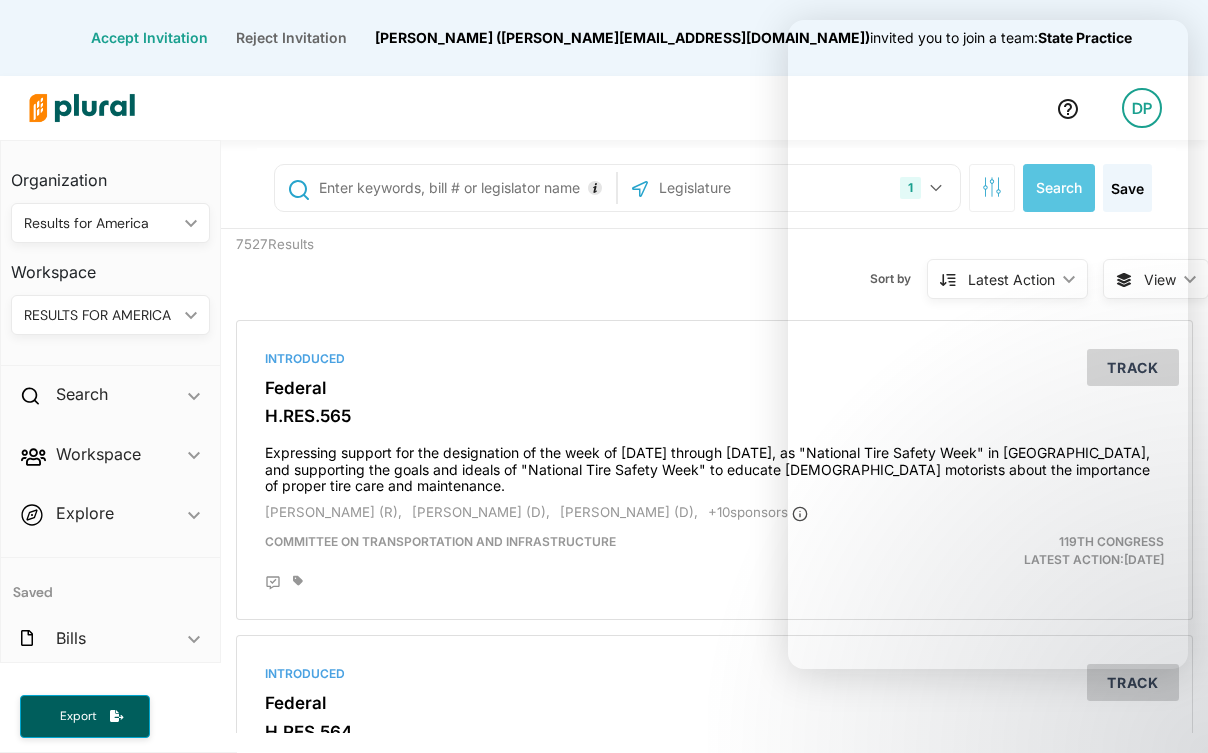 scroll, scrollTop: 0, scrollLeft: 0, axis: both 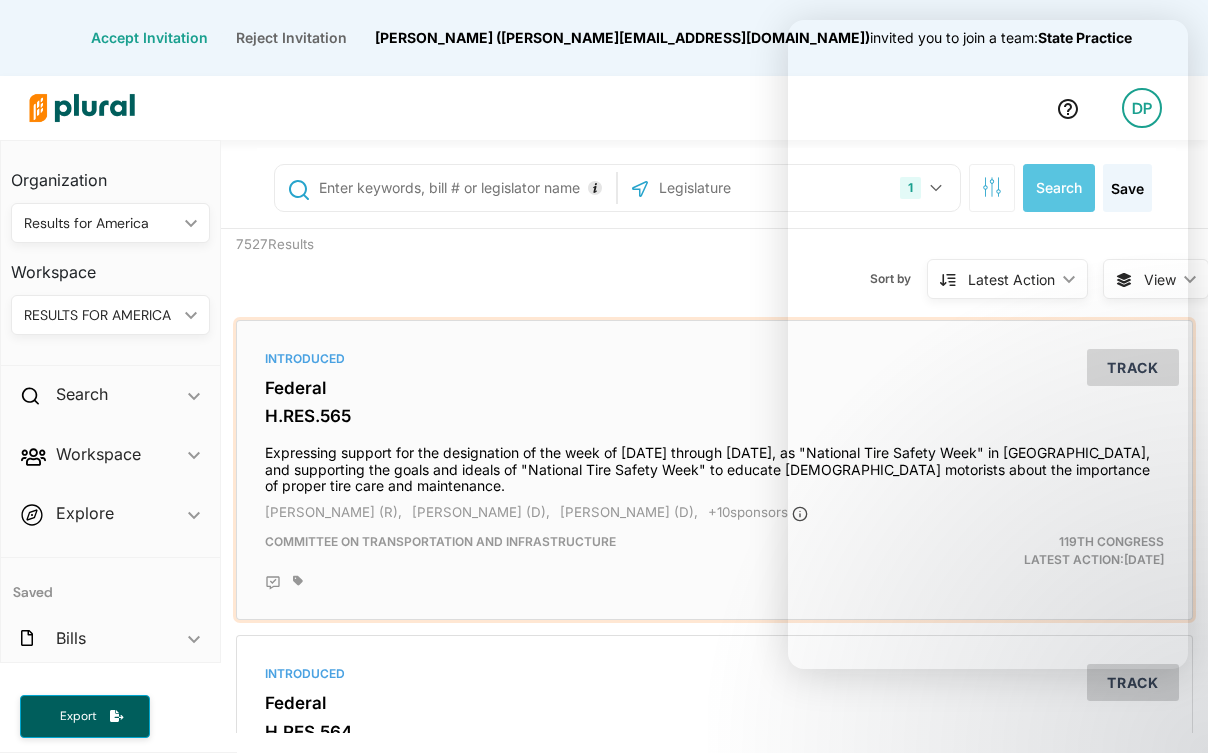 click on "Introduced Federal H.RES.565 Expressing support for the designation of the week of [DATE] through [DATE], as "National Tire Safety Week" in [GEOGRAPHIC_DATA], and supporting the goals and ideals of "National Tire Safety Week" to educate [DEMOGRAPHIC_DATA] motorists about the importance of proper tire care and maintenance. [PERSON_NAME] (R), [PERSON_NAME] (D), [PERSON_NAME] (D), + 10  sponsor s Committee on Transportation and Infrastructure 119th Congress    Latest Action:  [DATE]   Track" at bounding box center (714, 470) 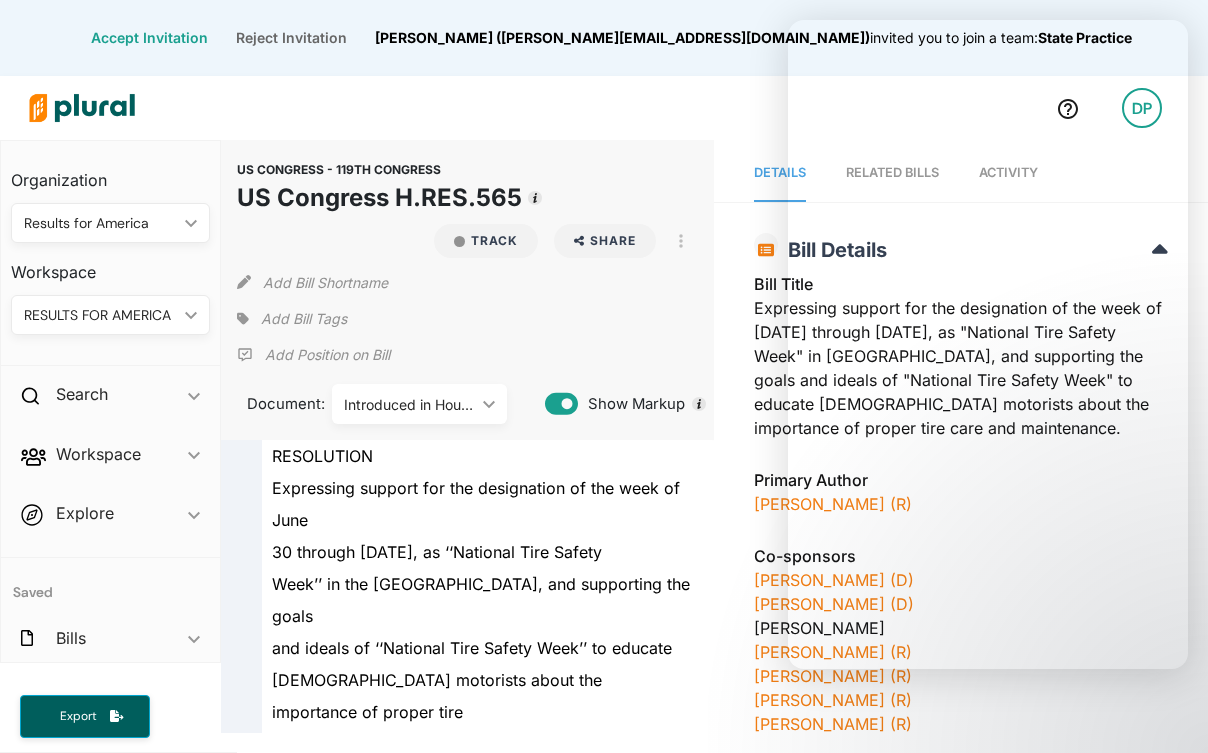 click at bounding box center [530, 108] 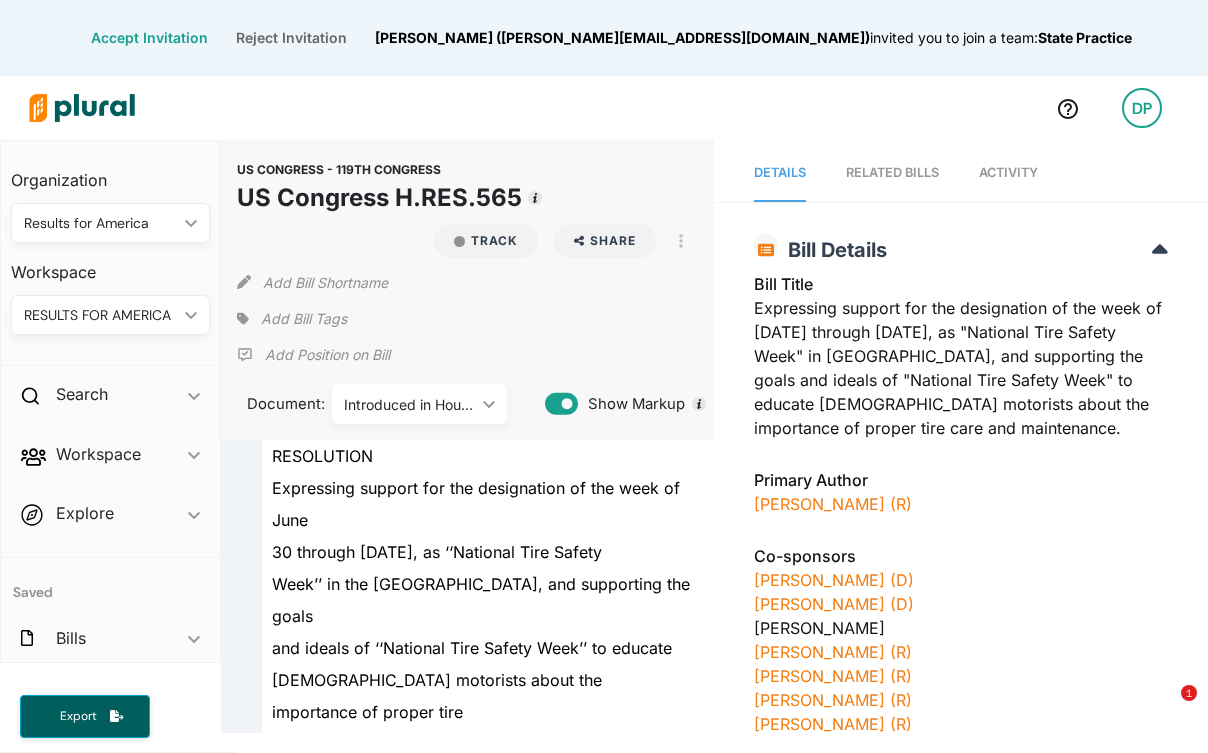 click on "Accept Invitation" at bounding box center [149, 38] 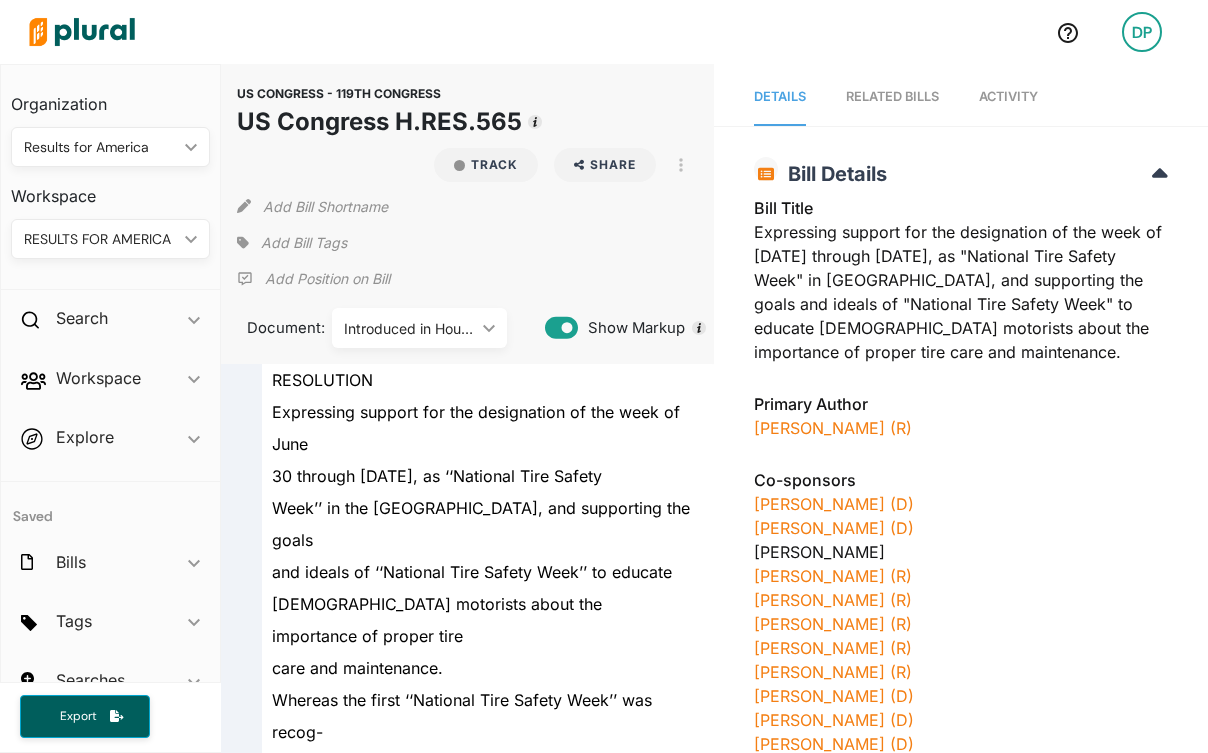 click on "RESULTS FOR AMERICA ic_keyboard_arrow_down" at bounding box center (110, 239) 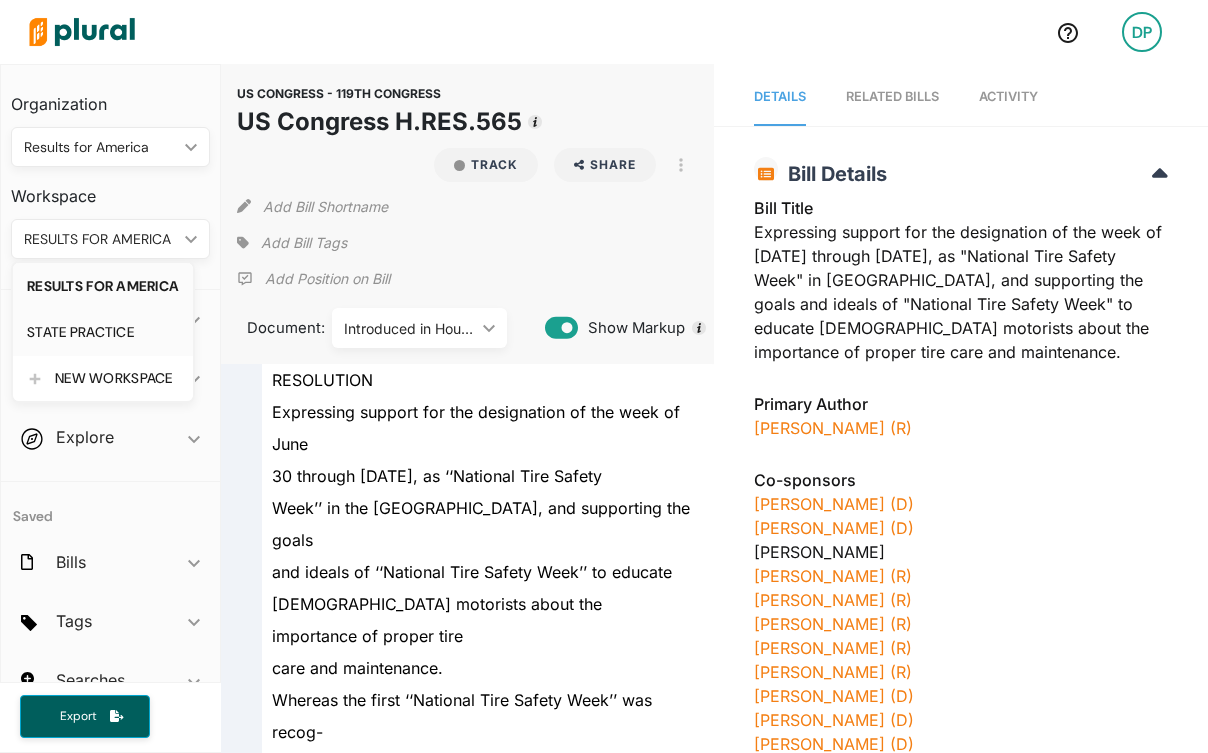 click on "STATE PRACTICE" at bounding box center [103, 332] 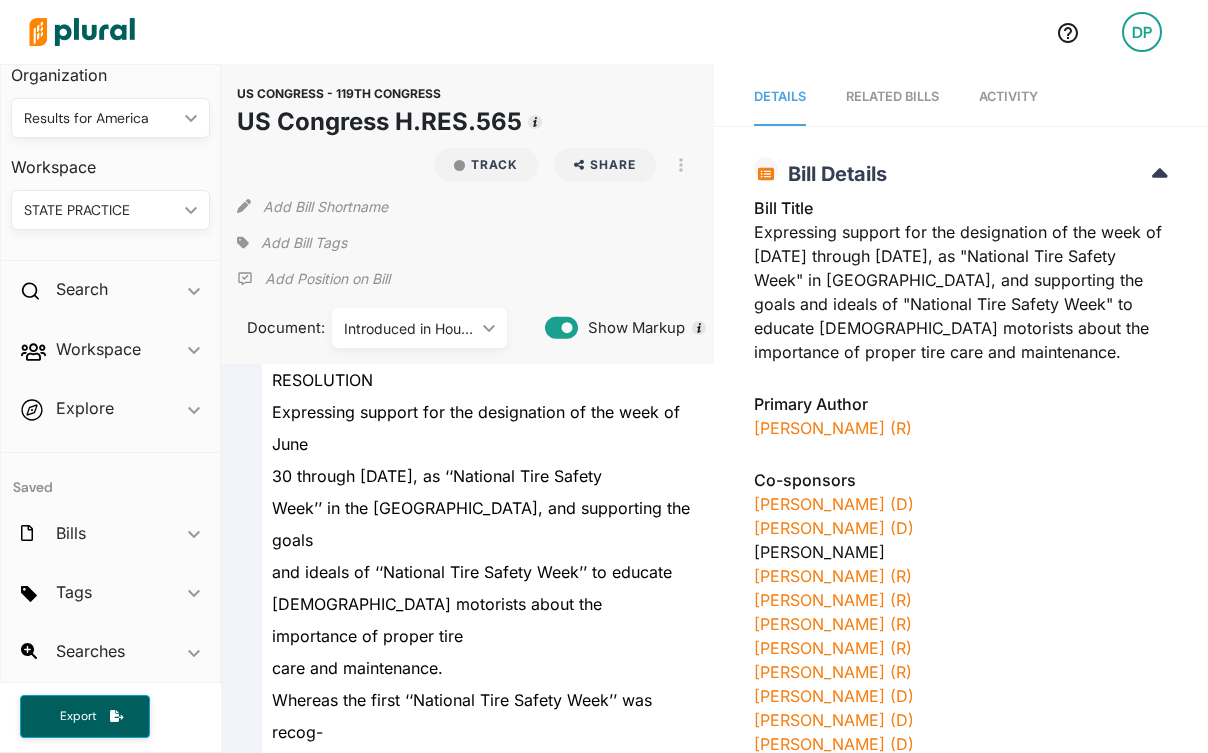 scroll, scrollTop: 28, scrollLeft: 0, axis: vertical 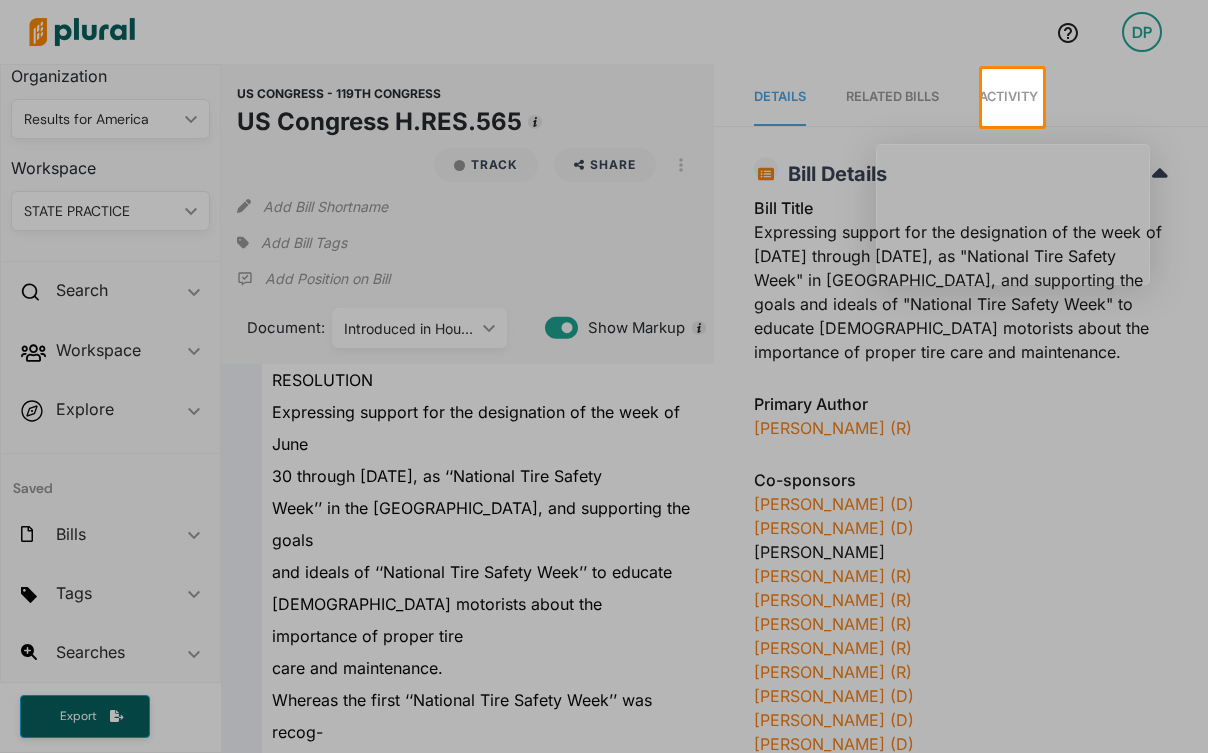 click at bounding box center [604, 439] 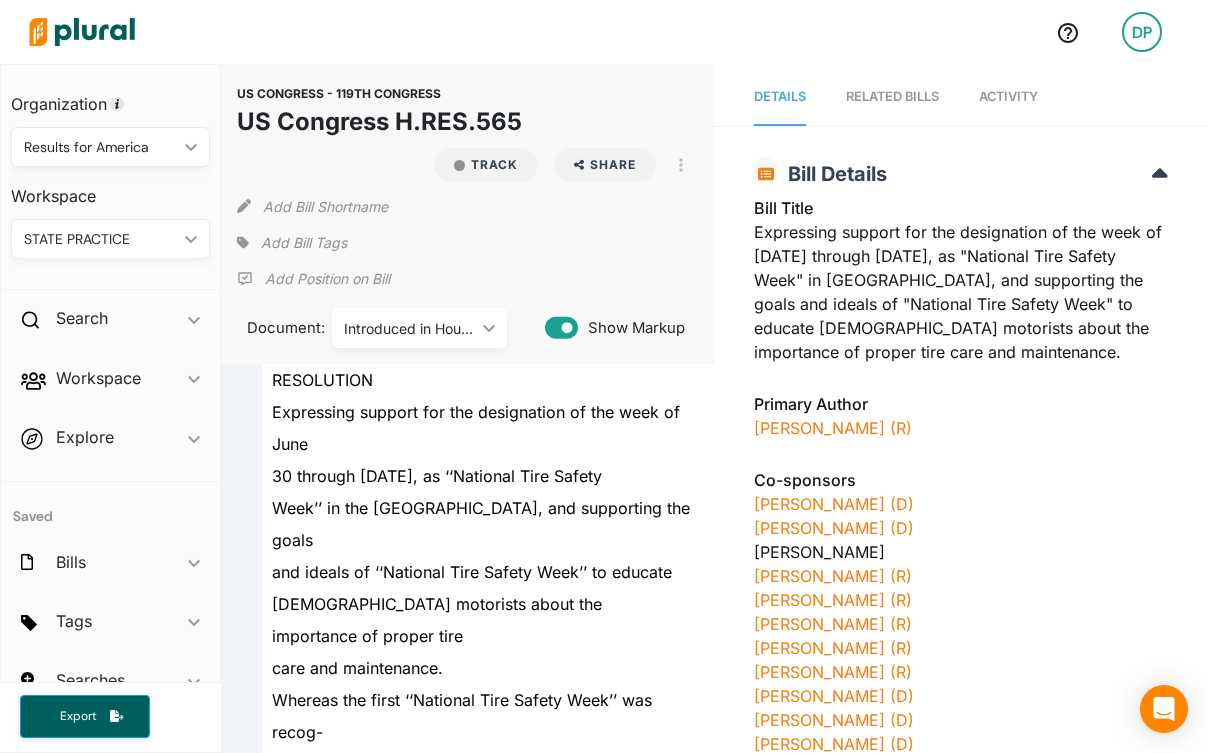 scroll, scrollTop: 0, scrollLeft: 0, axis: both 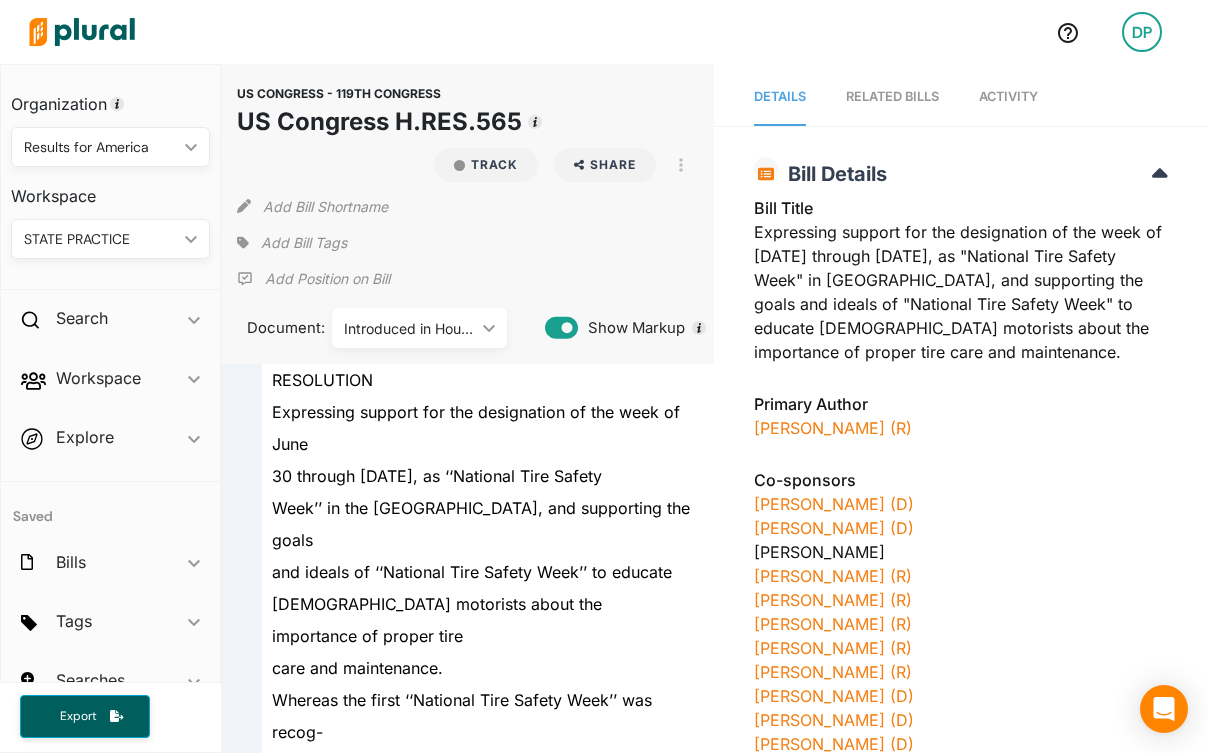 click on "DP" at bounding box center (1142, 32) 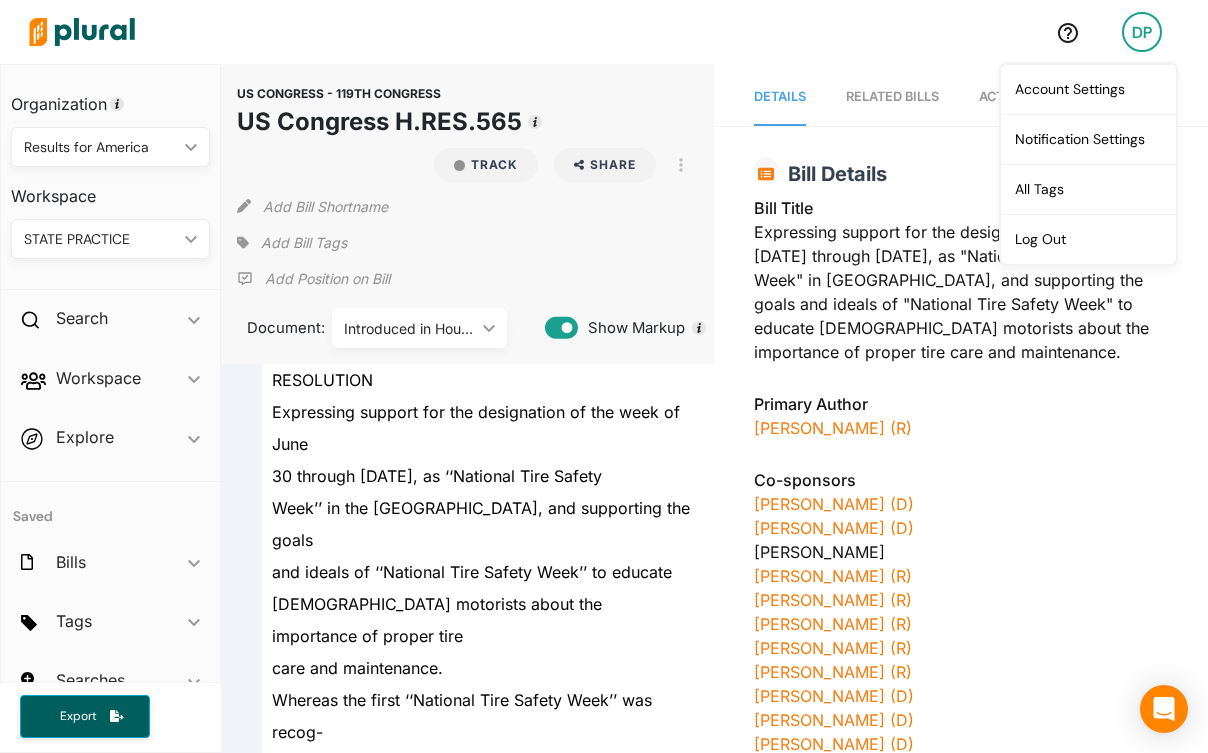 click on "DP" at bounding box center (1142, 32) 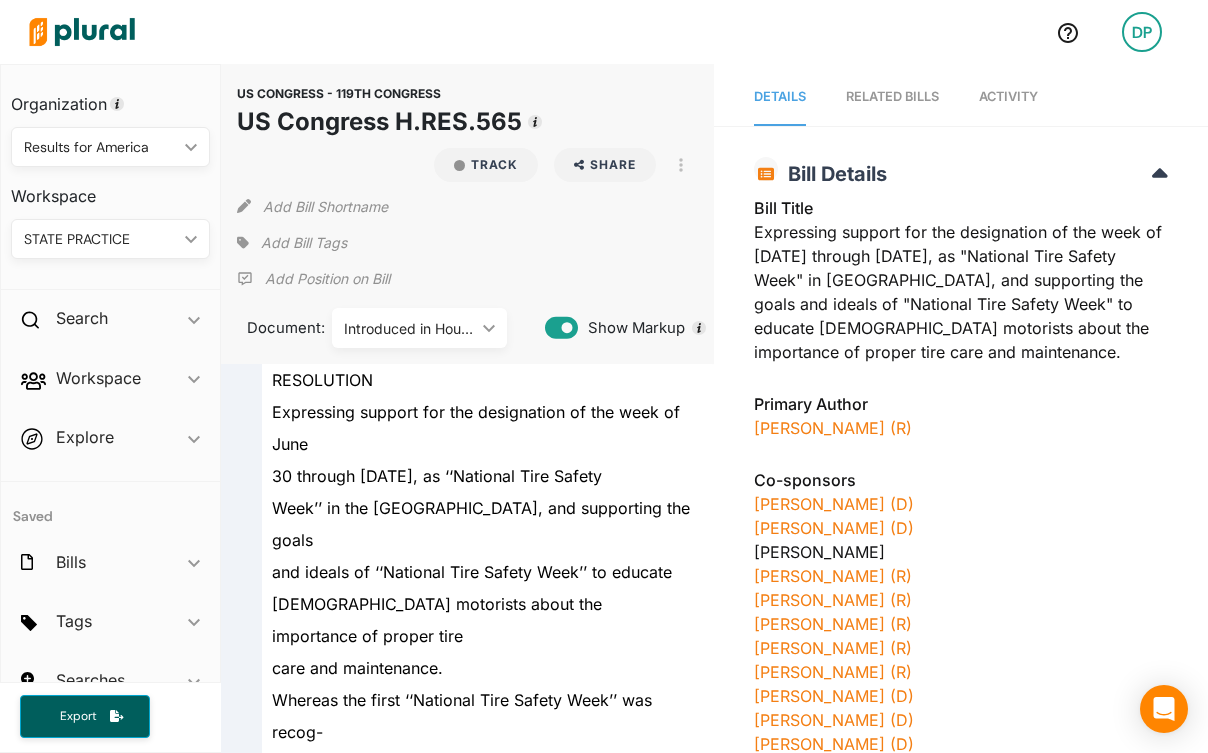 click at bounding box center [82, 32] 